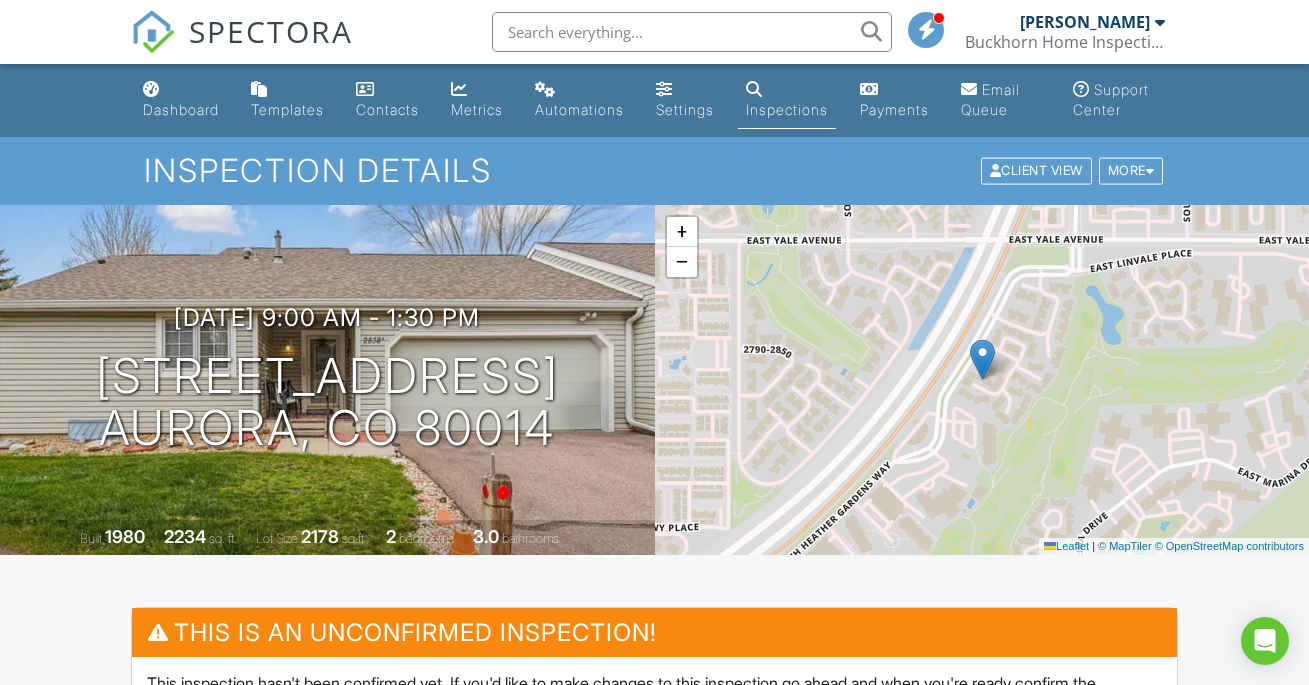 scroll, scrollTop: 697, scrollLeft: 0, axis: vertical 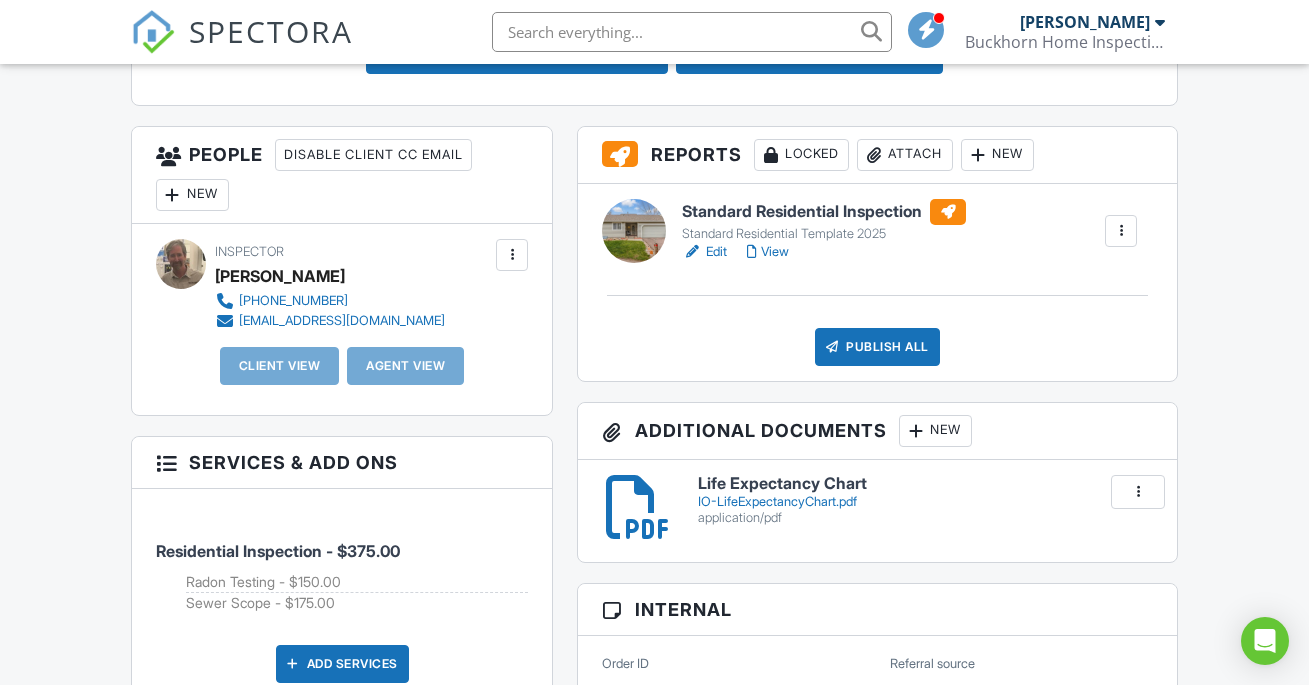 click on "New" at bounding box center [192, 195] 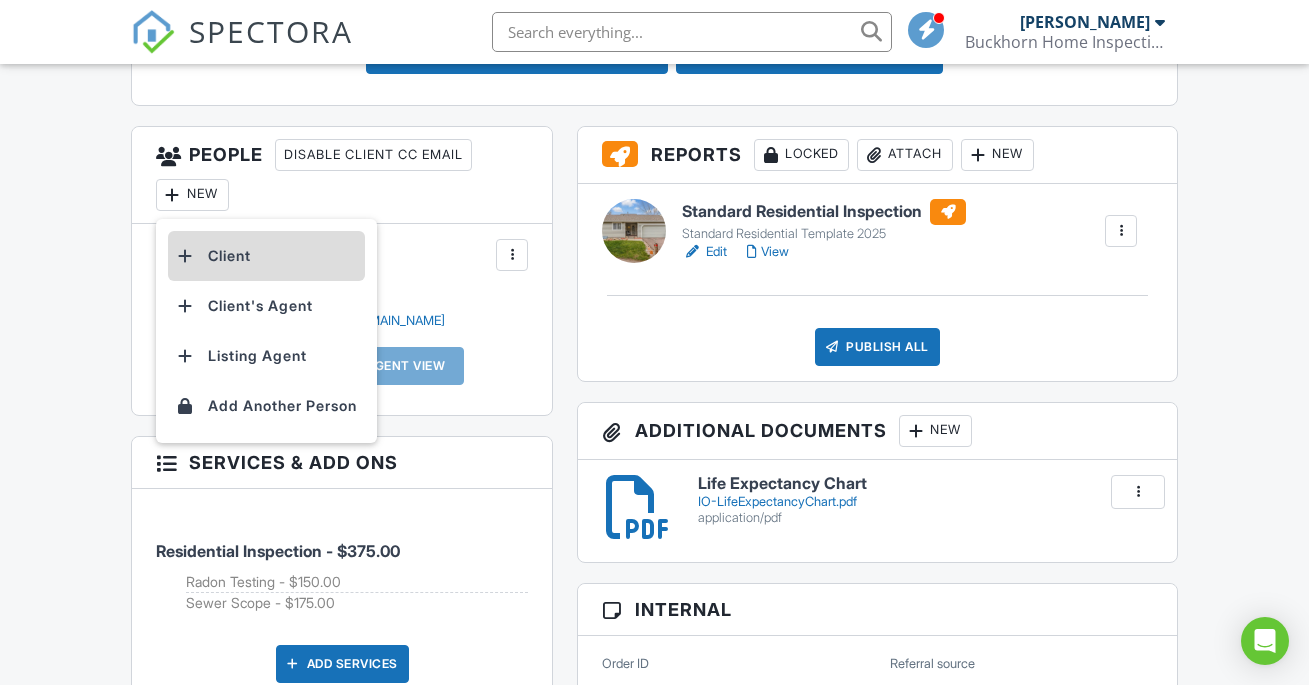 click on "Client" at bounding box center [266, 256] 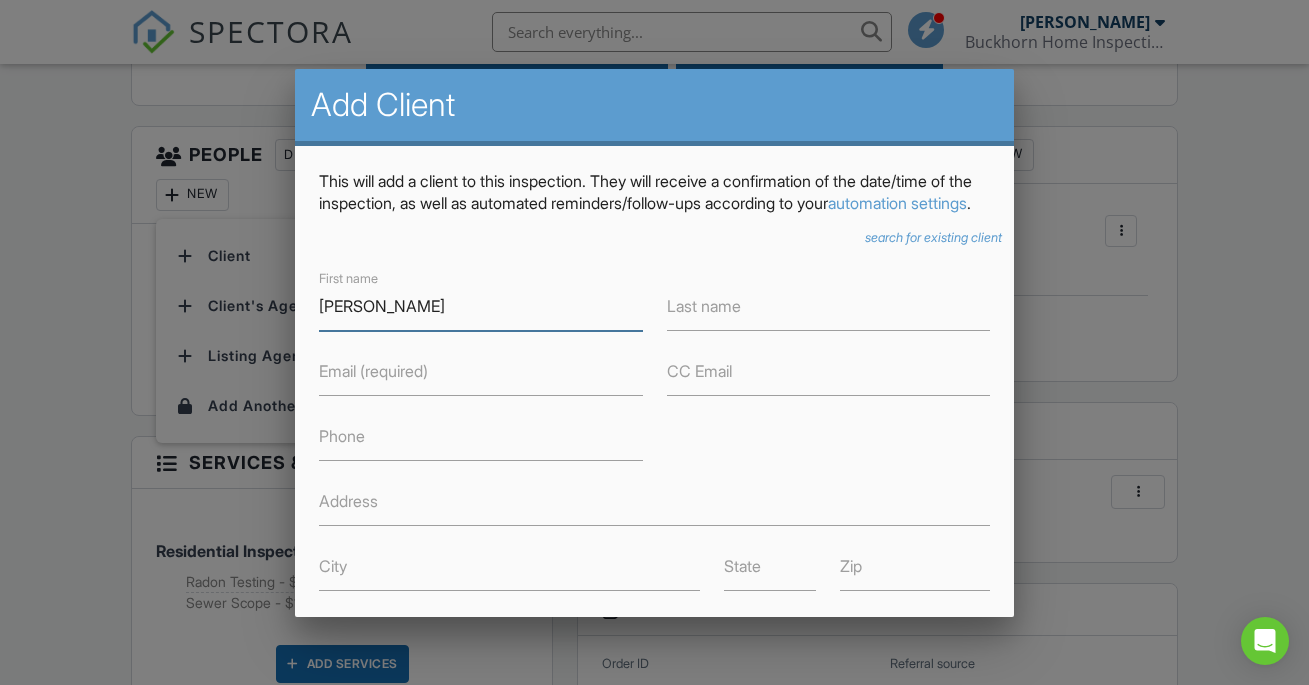 type on "Judy" 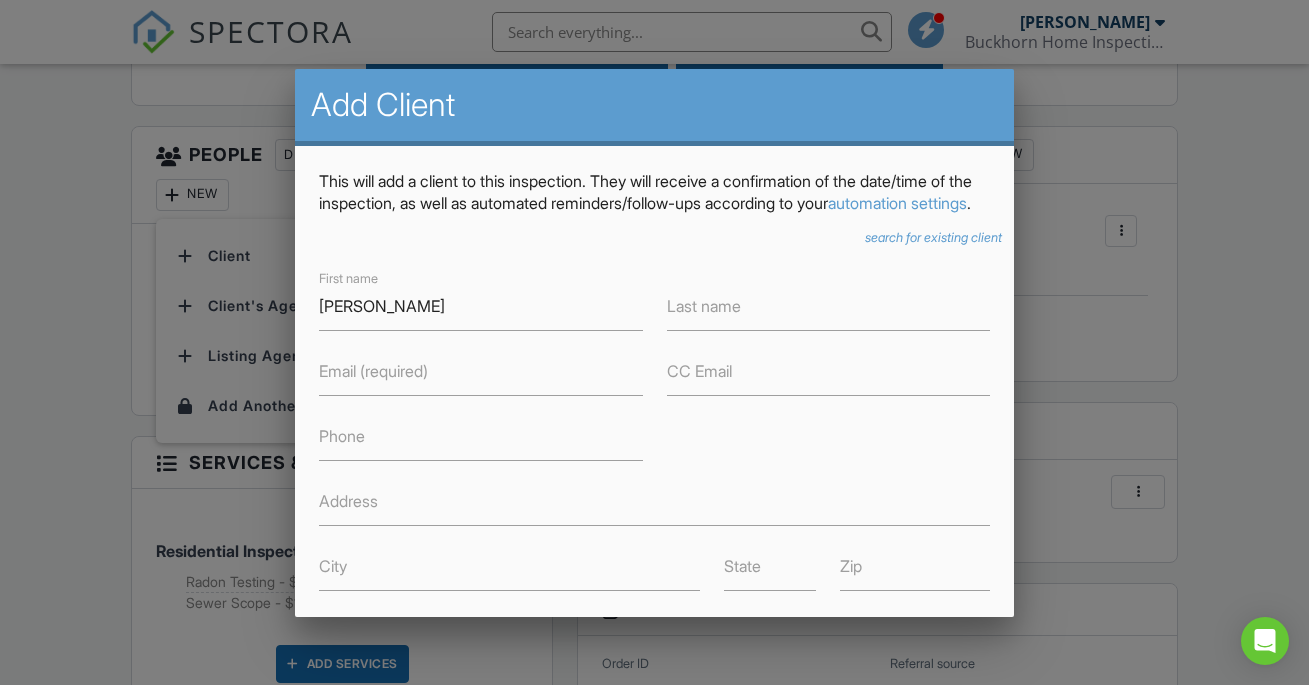 click on "Last name" at bounding box center [704, 306] 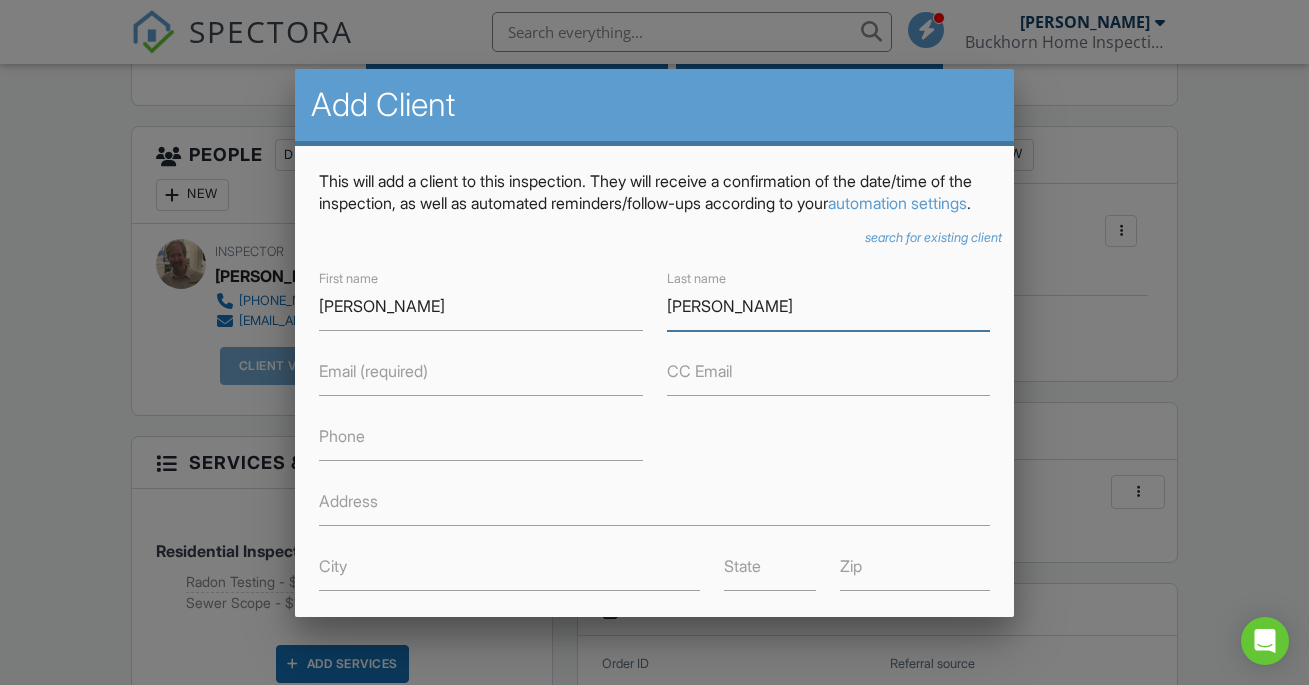 type on "[PERSON_NAME]" 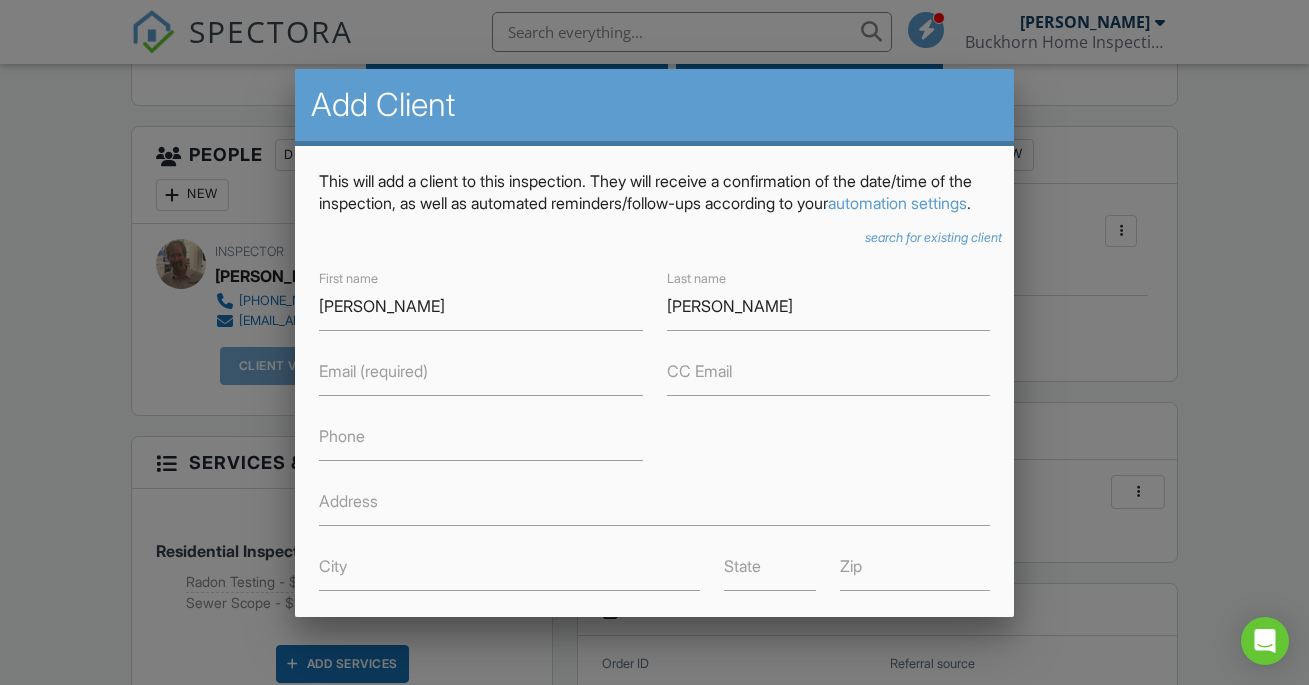 click on "Email (required)" at bounding box center (373, 371) 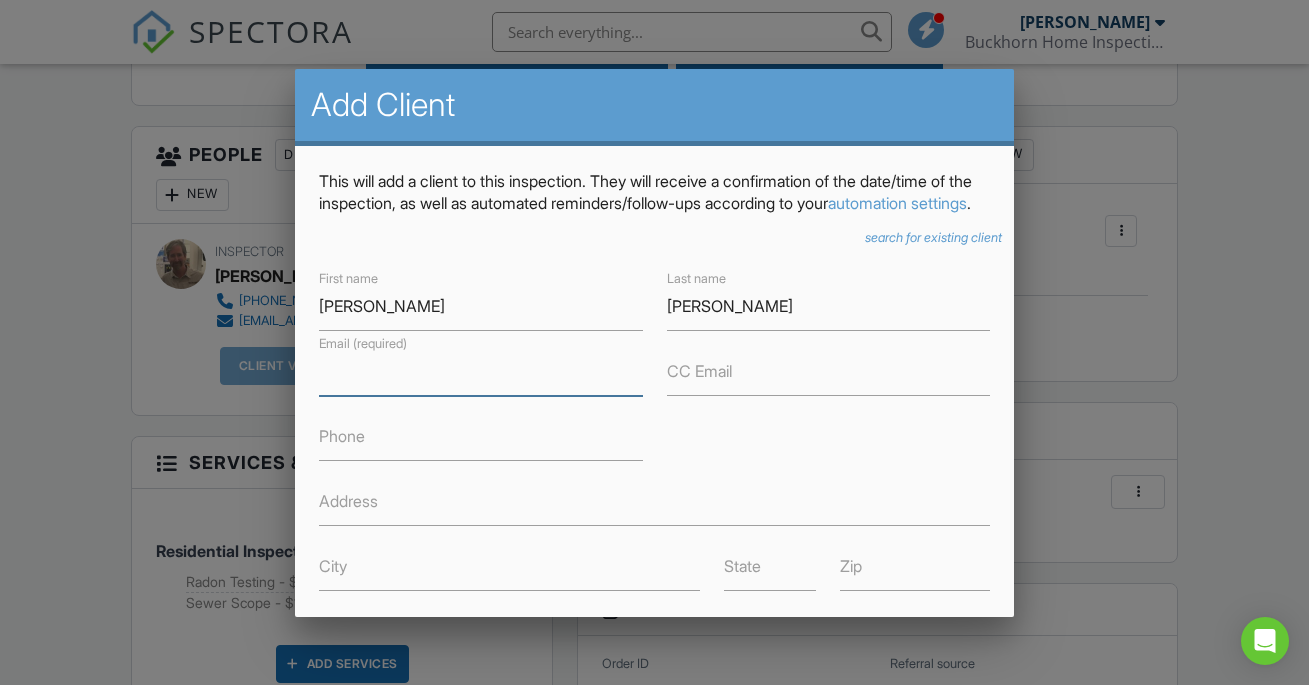 paste on "[EMAIL_ADDRESS][DOMAIN_NAME]" 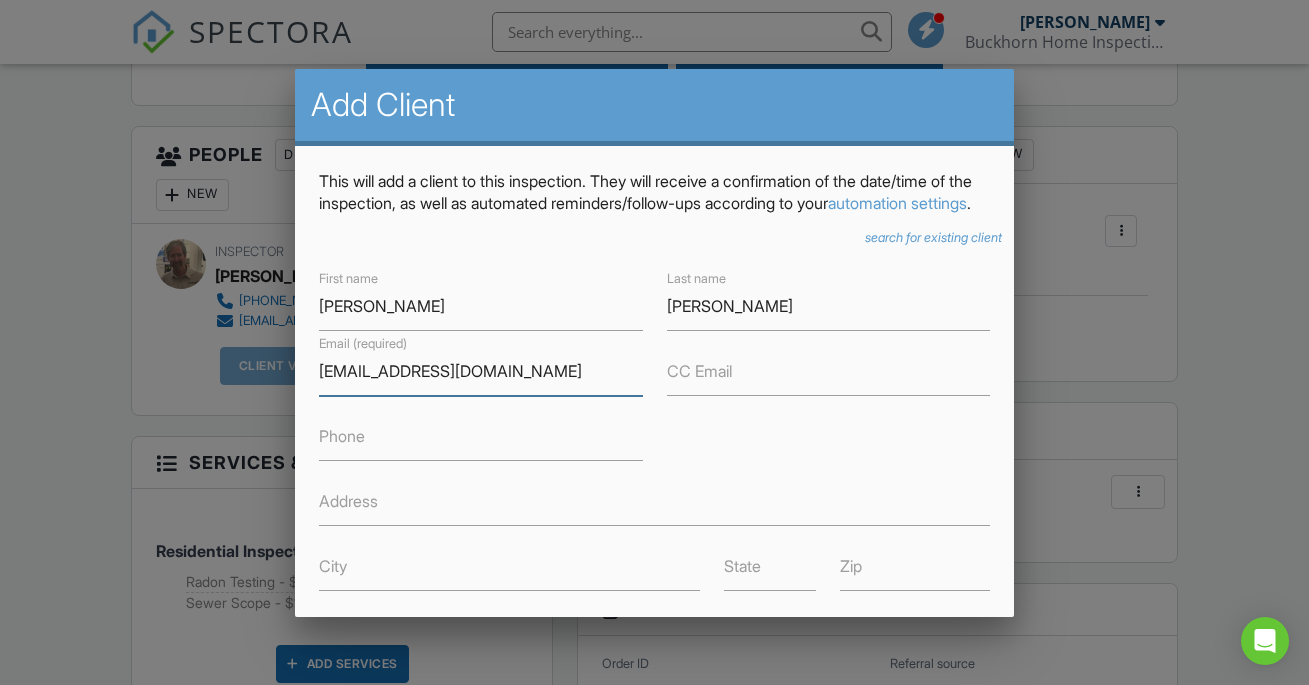 type on "[EMAIL_ADDRESS][DOMAIN_NAME]" 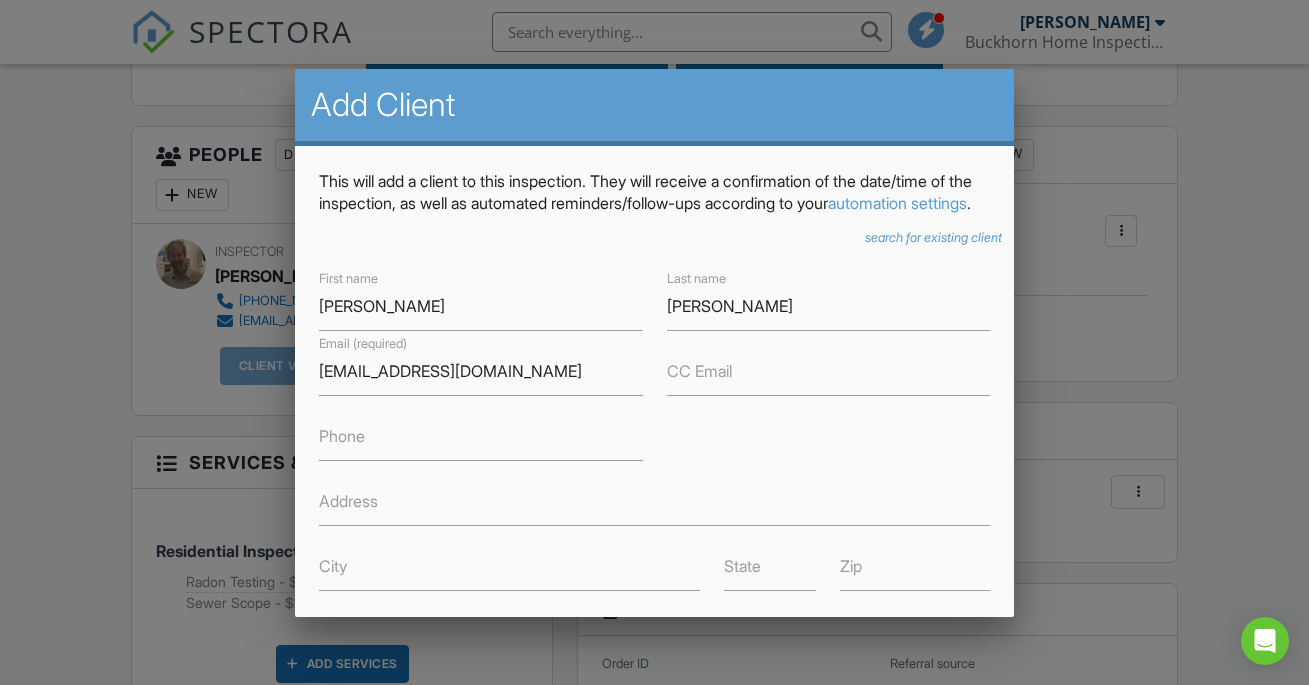 click at bounding box center [654, 328] 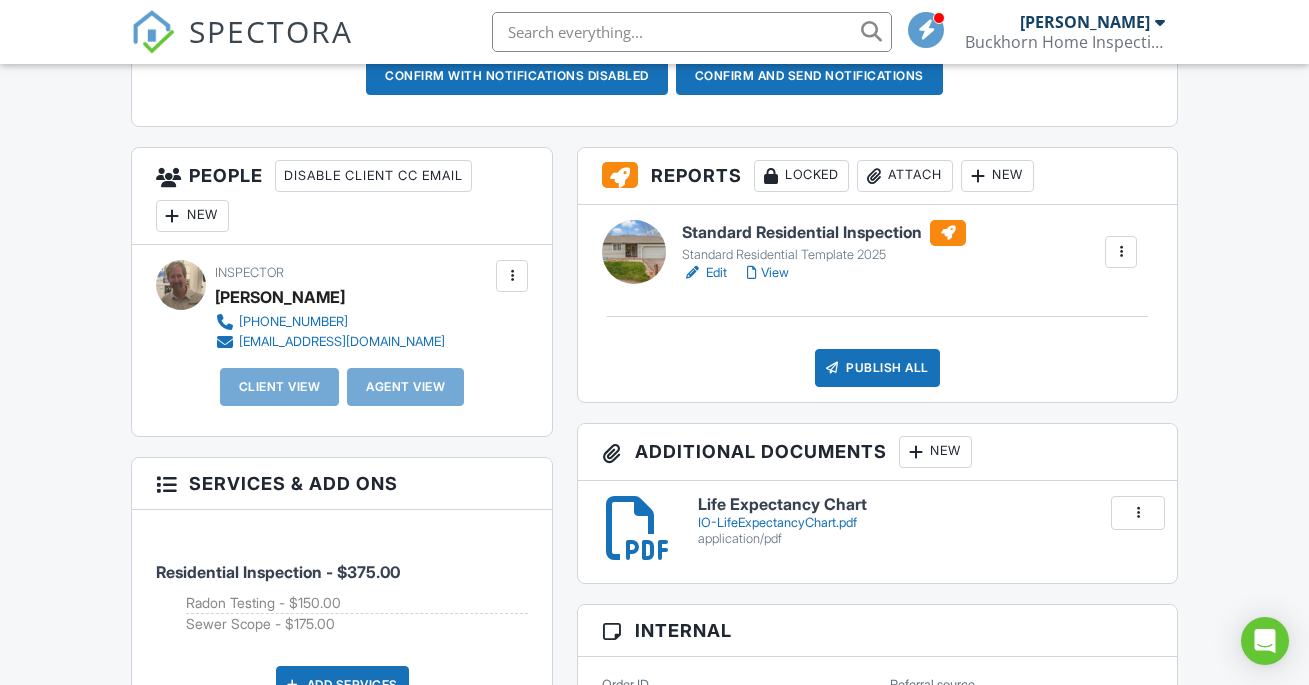 scroll, scrollTop: 676, scrollLeft: 0, axis: vertical 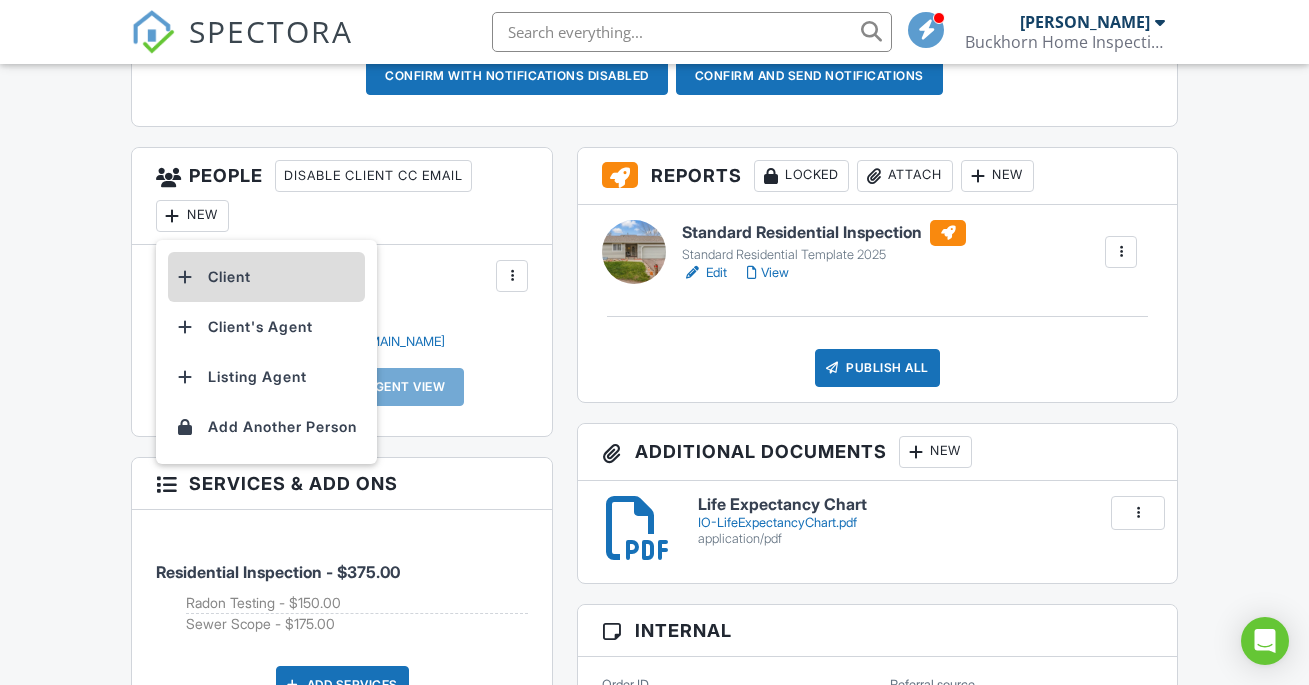 click on "Client" at bounding box center [266, 277] 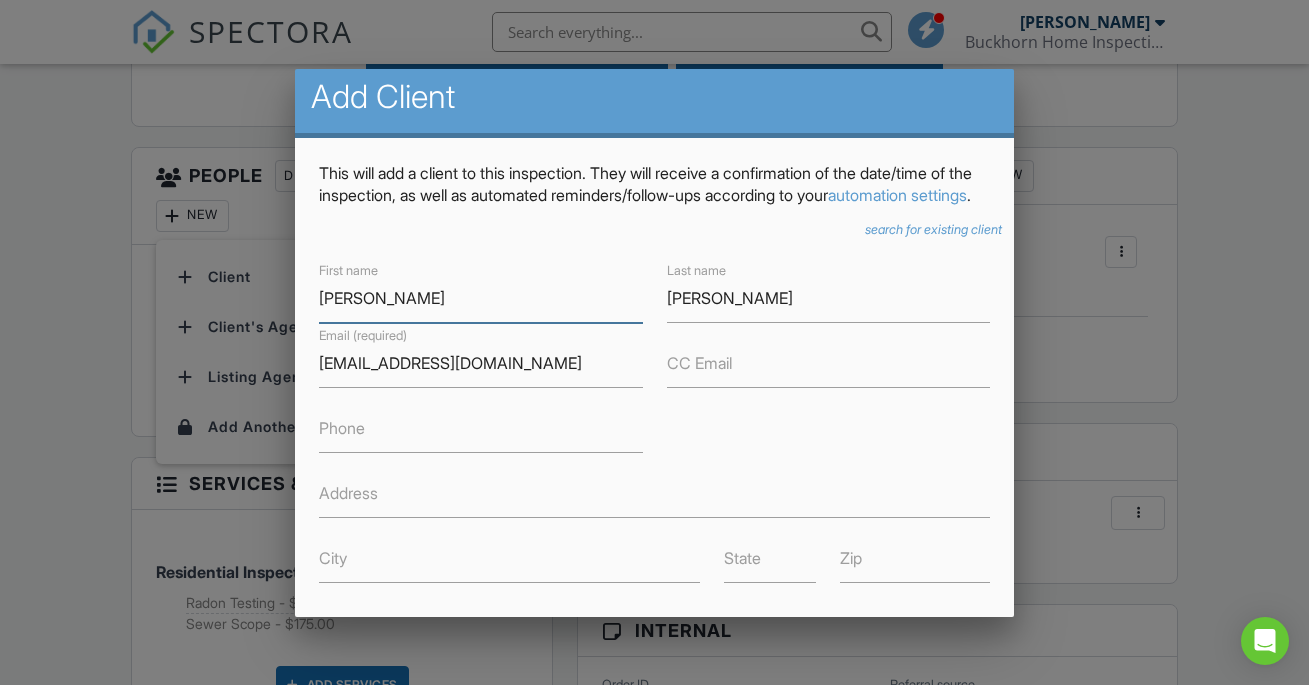 scroll, scrollTop: 10, scrollLeft: 0, axis: vertical 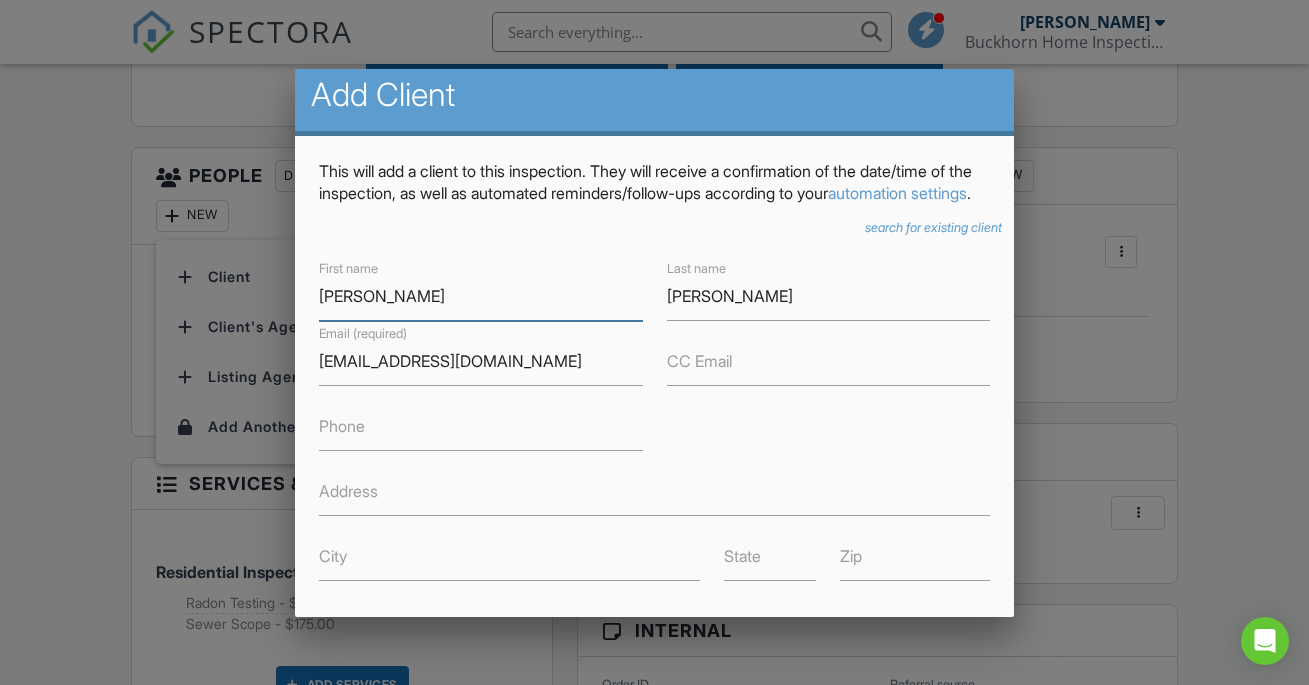 click on "Judy" at bounding box center (481, 296) 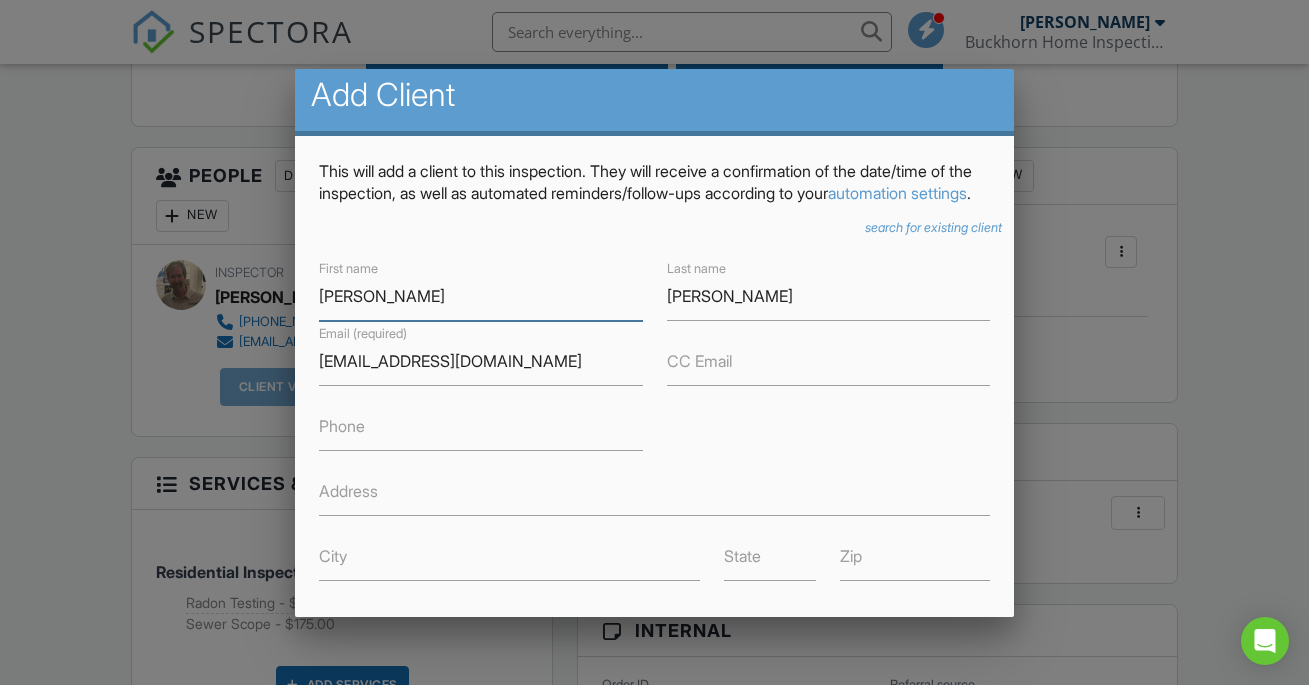 type on "Judith" 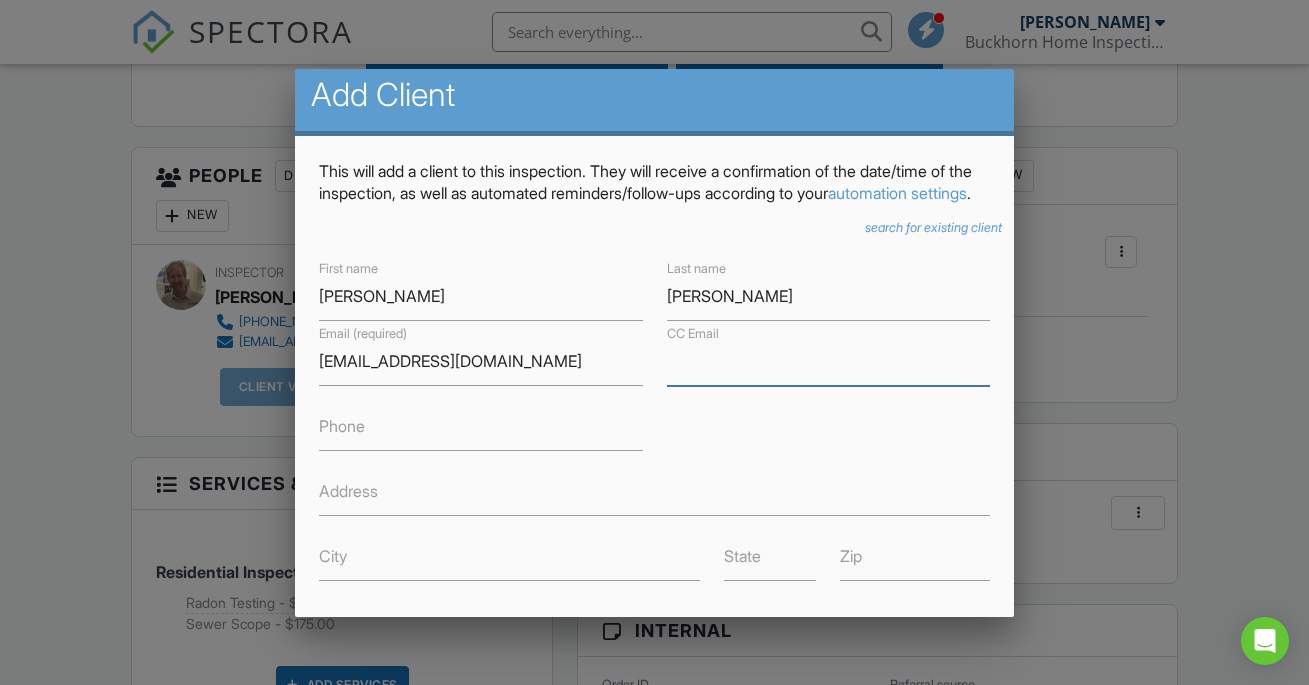 paste on "[PERSON_NAME][EMAIL_ADDRESS][DOMAIN_NAME]" 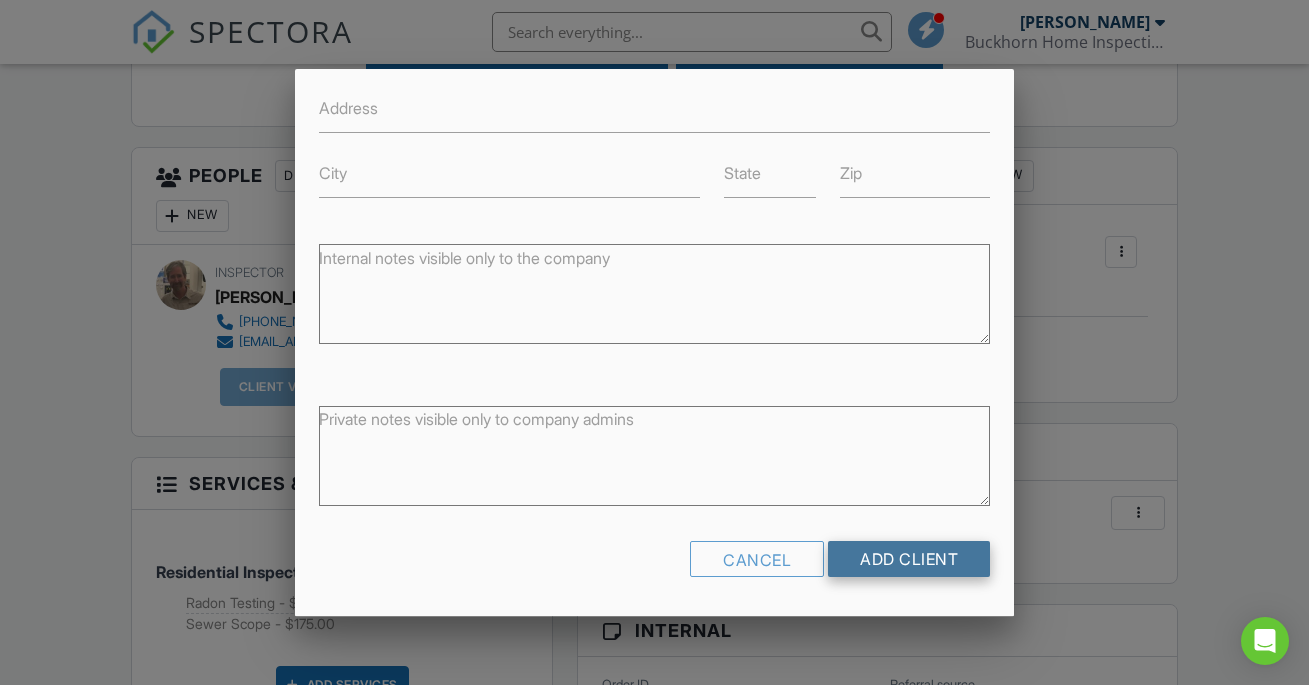 scroll, scrollTop: 413, scrollLeft: 0, axis: vertical 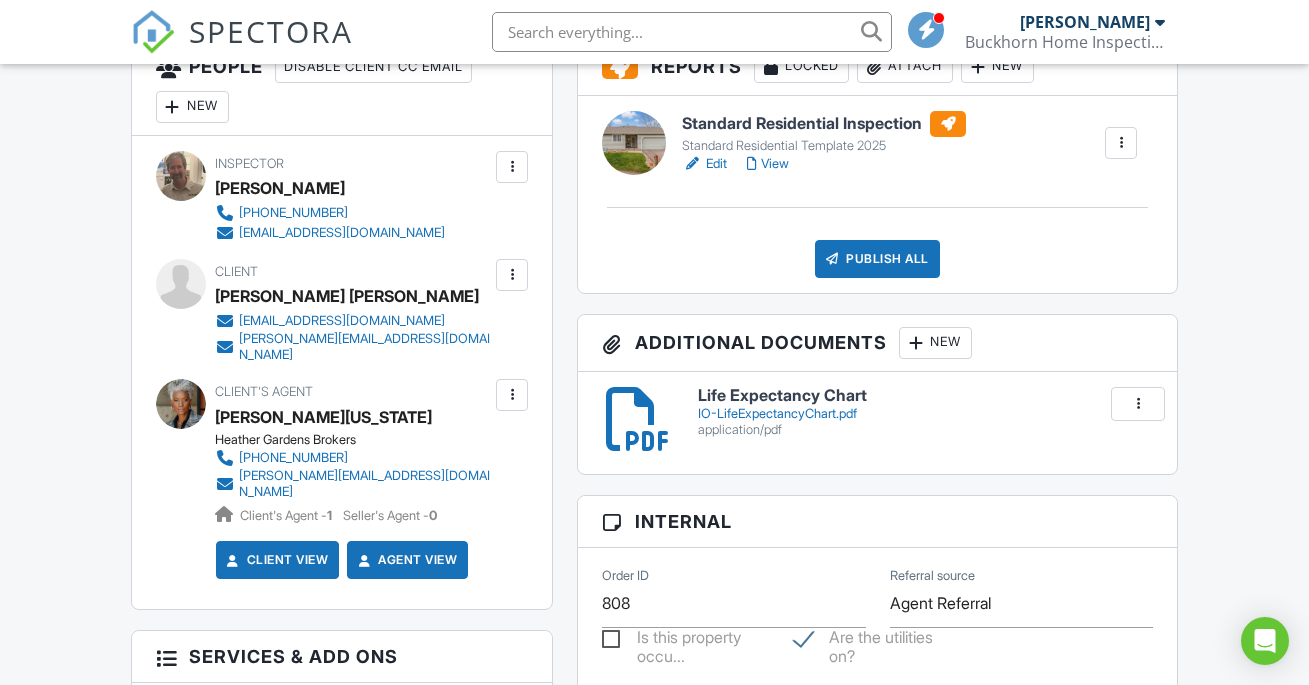 drag, startPoint x: 441, startPoint y: 420, endPoint x: 221, endPoint y: 421, distance: 220.00227 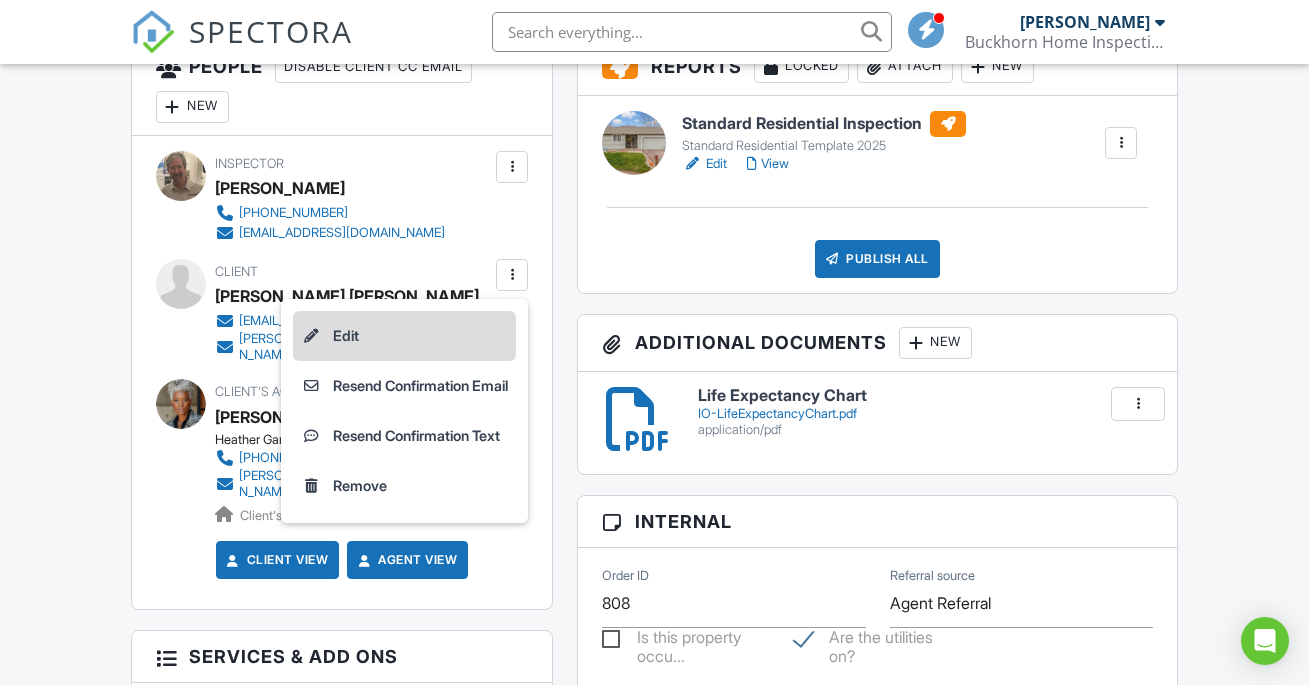 click on "Edit" at bounding box center (404, 336) 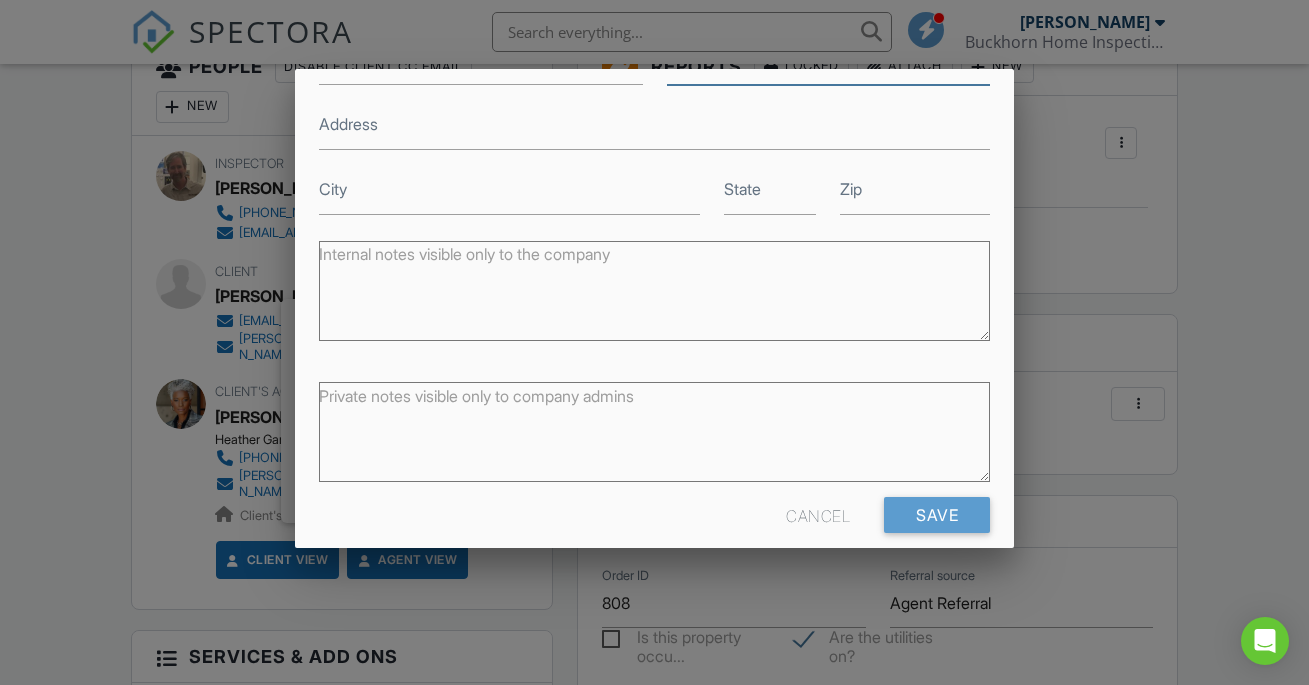 scroll, scrollTop: 346, scrollLeft: 0, axis: vertical 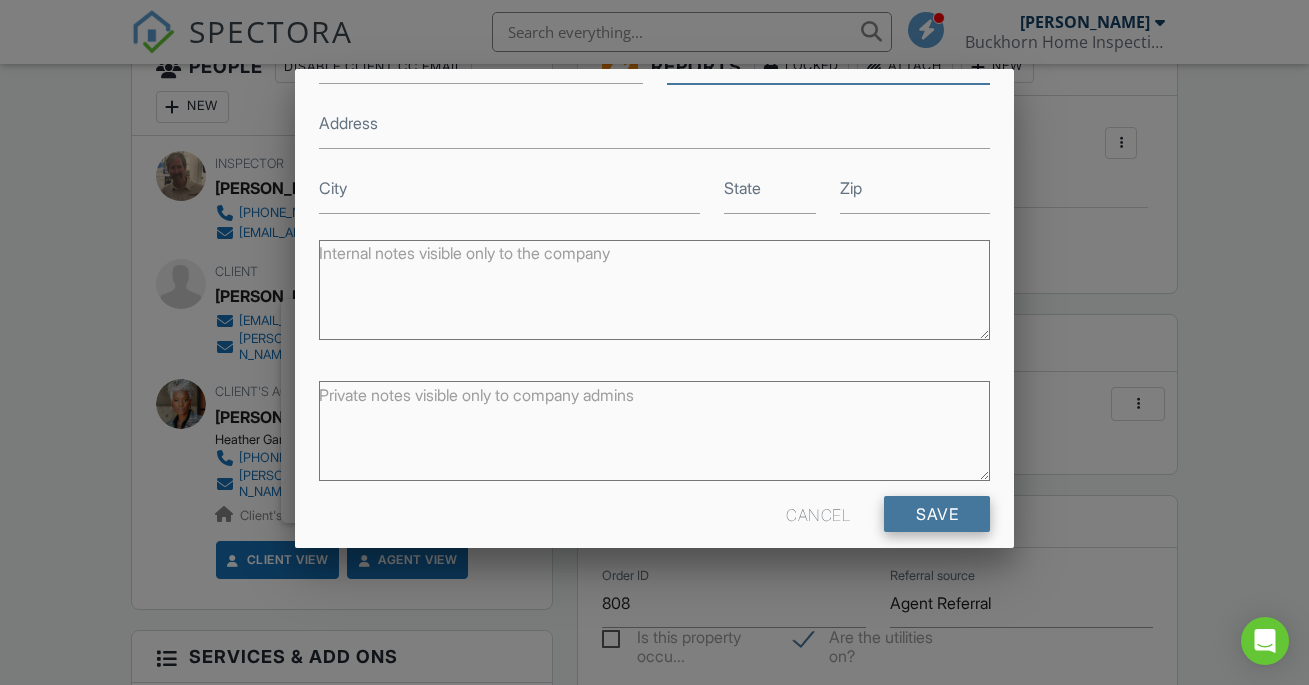 type on "[PHONE_NUMBER]" 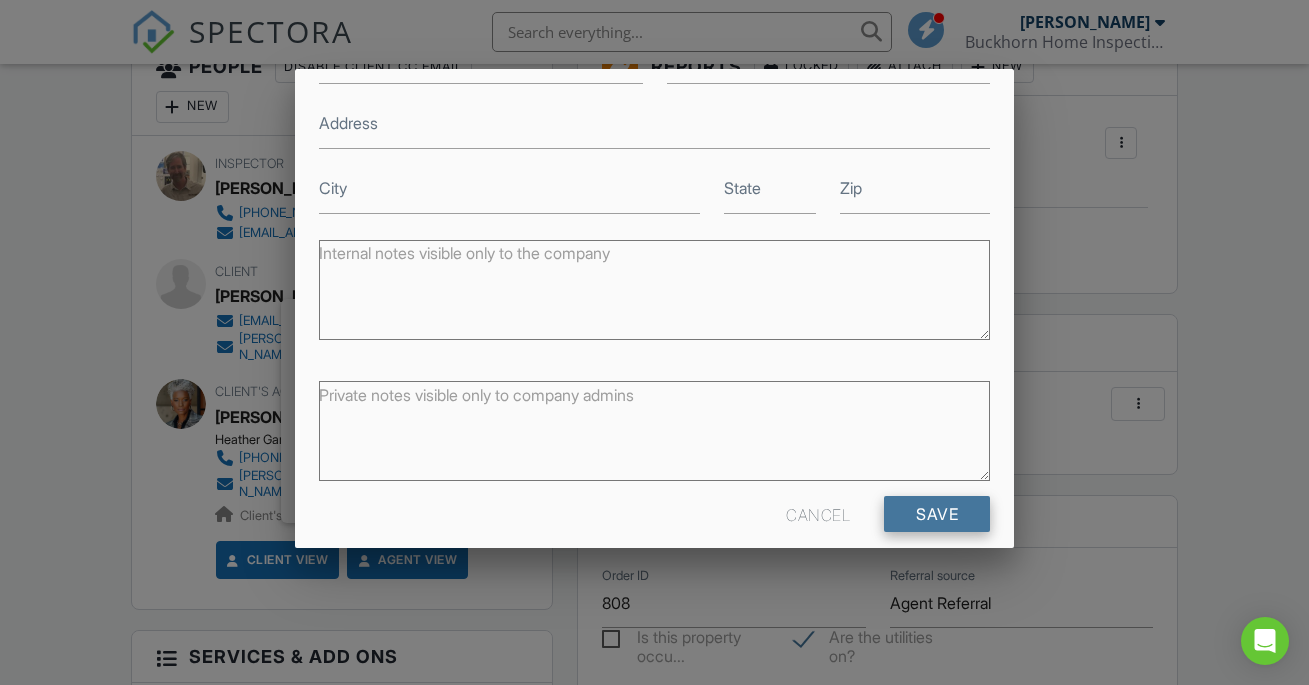 click on "Save" at bounding box center [937, 514] 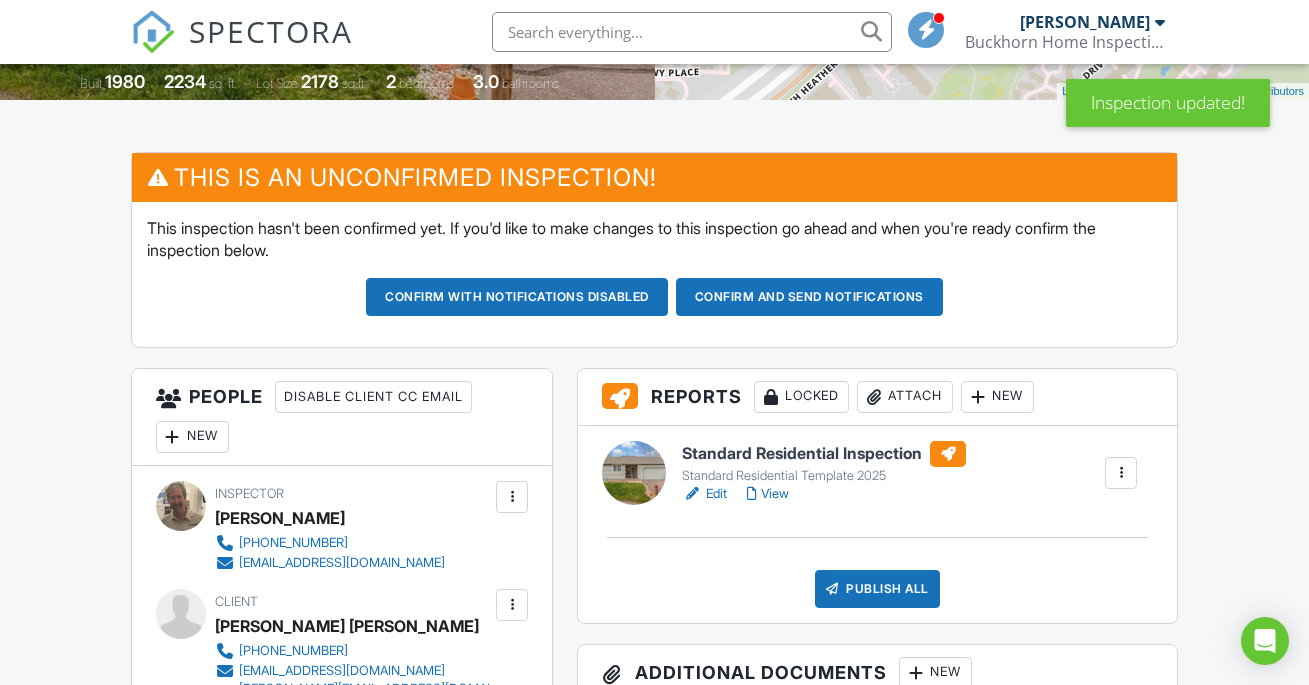 scroll, scrollTop: 466, scrollLeft: 0, axis: vertical 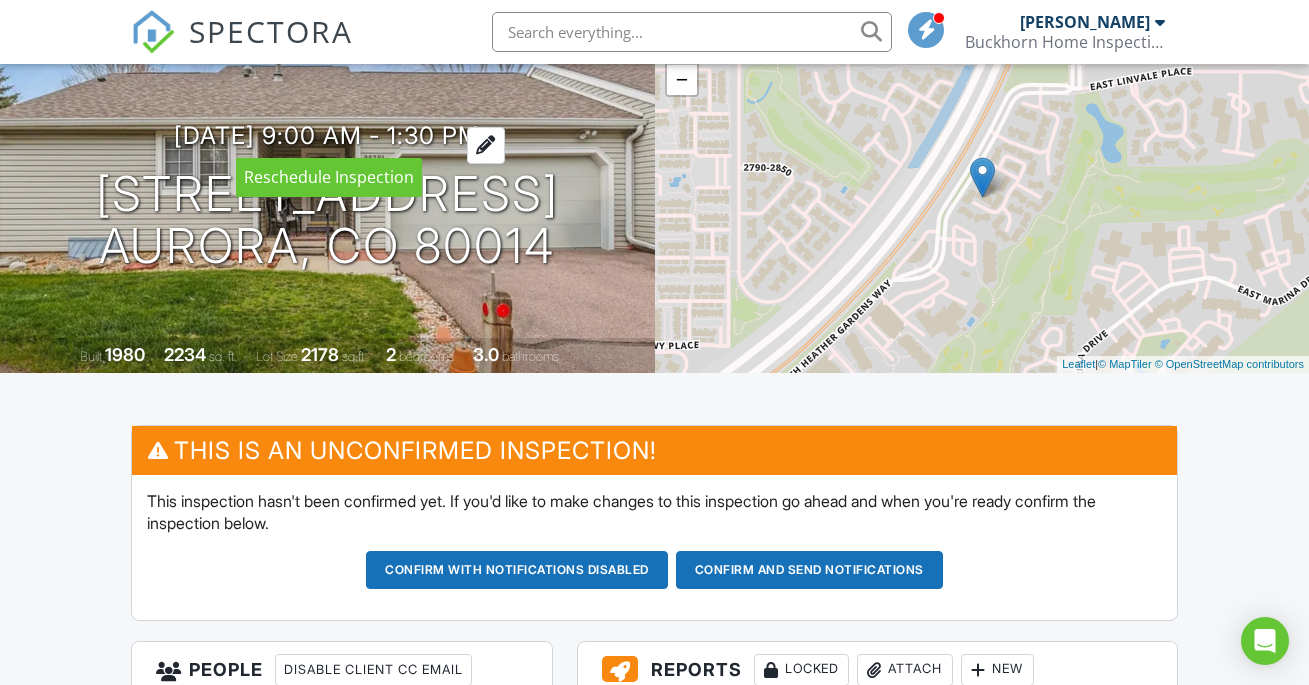 click on "[DATE]  9:00 am
- 1:30 pm" at bounding box center [327, 135] 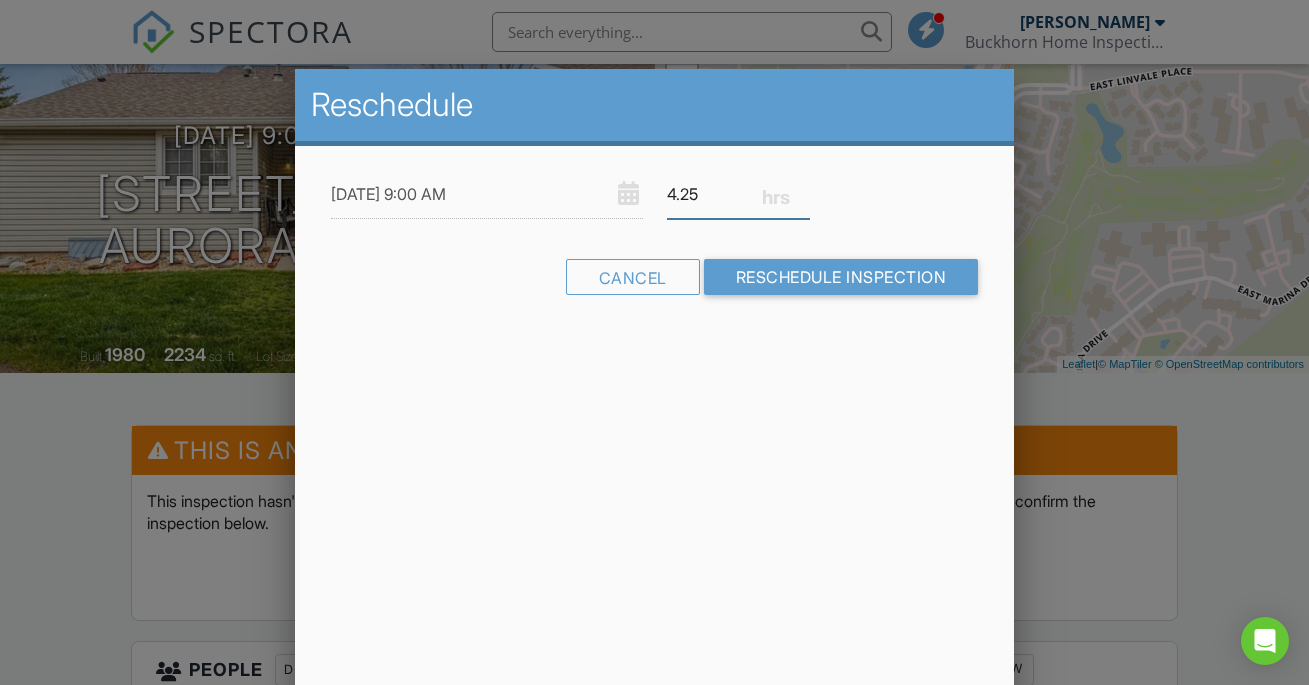 click on "4.25" at bounding box center (739, 194) 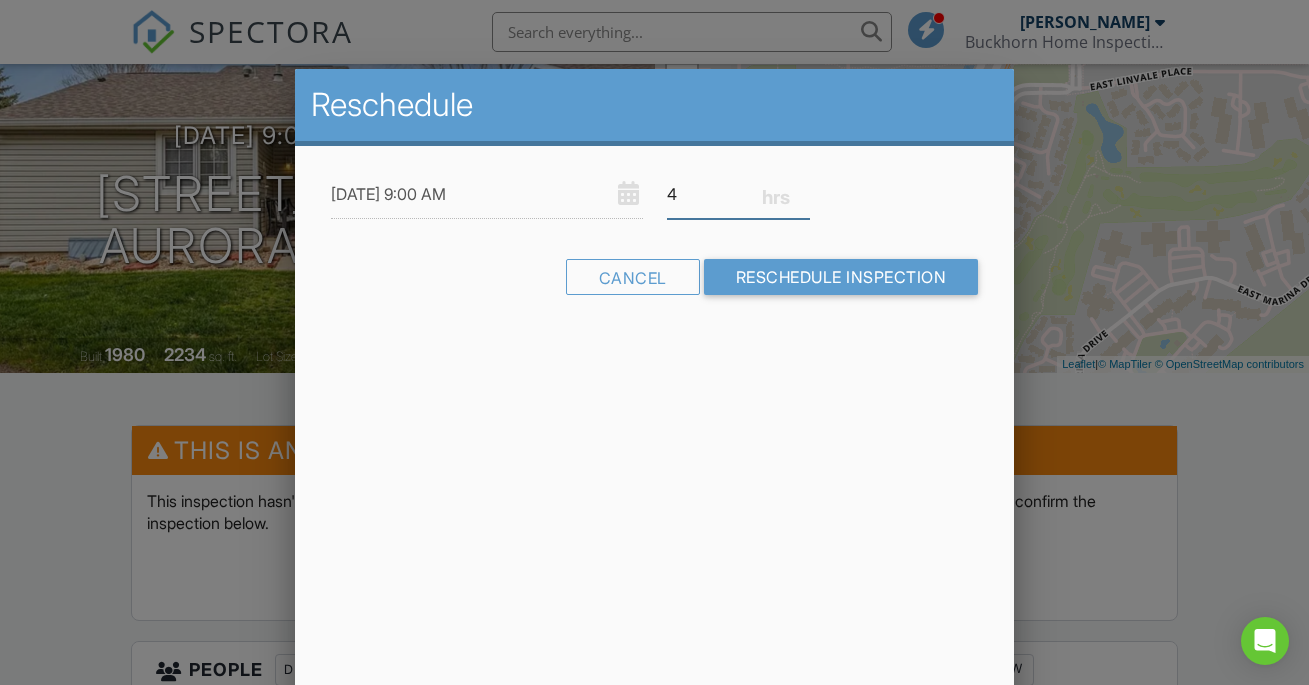 click on "4" at bounding box center (739, 194) 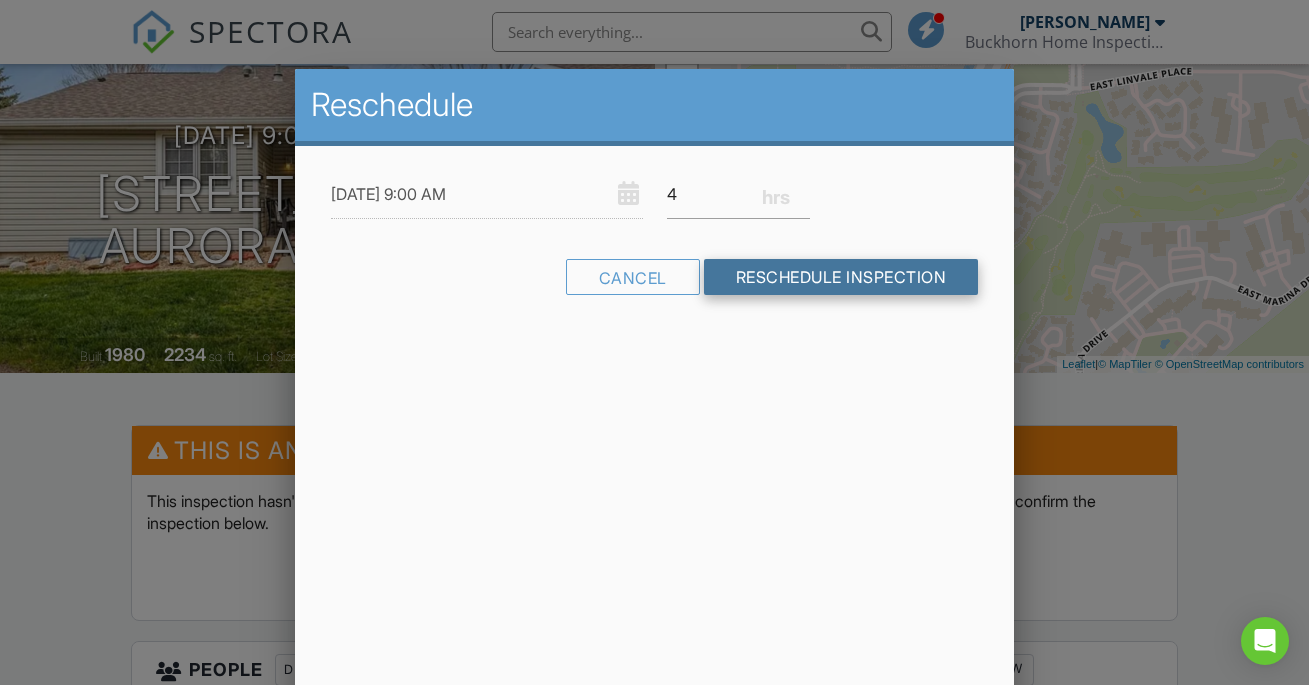 click on "Reschedule Inspection" at bounding box center [841, 277] 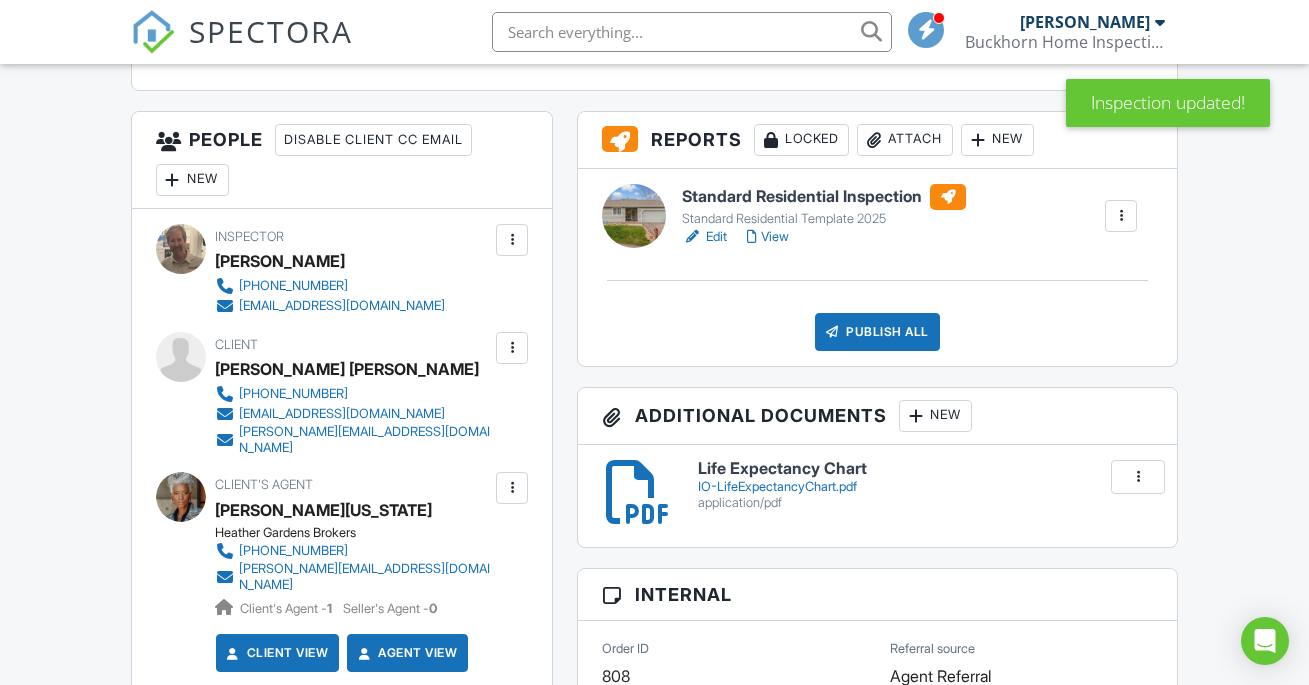 scroll, scrollTop: 749, scrollLeft: 0, axis: vertical 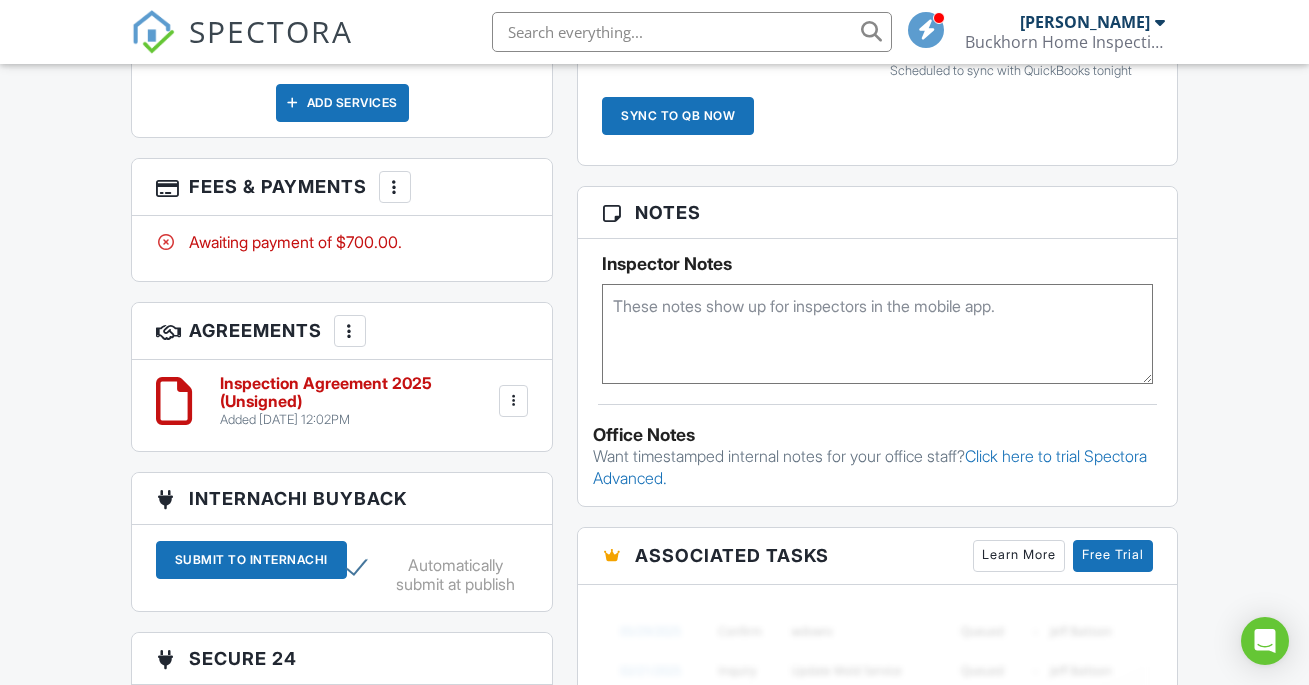 click at bounding box center [877, 334] 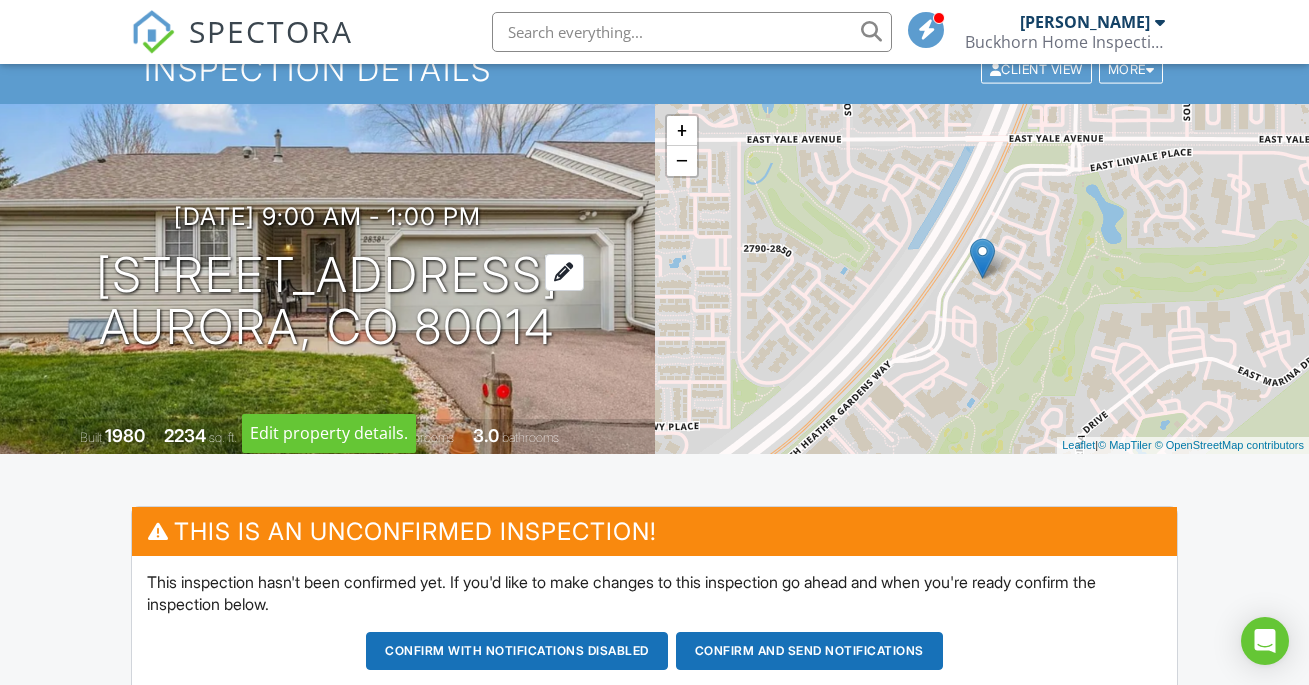 scroll, scrollTop: 102, scrollLeft: 0, axis: vertical 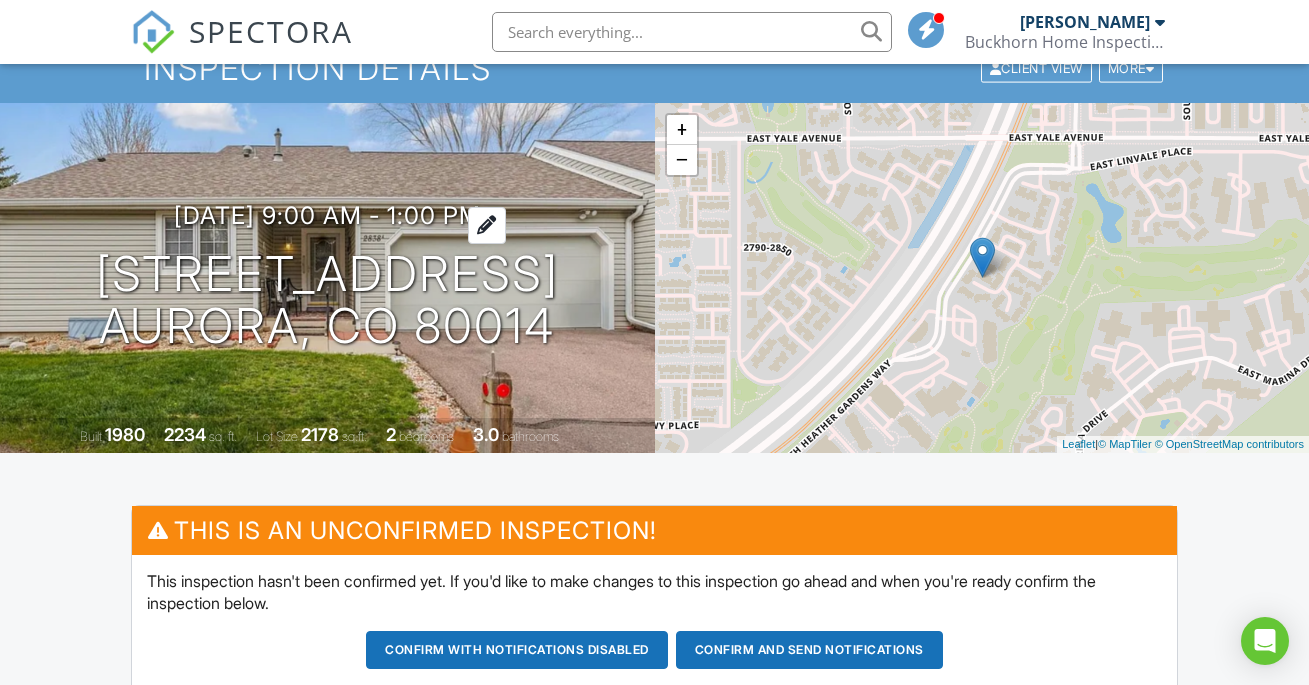 type on "Lockbox Code 1560" 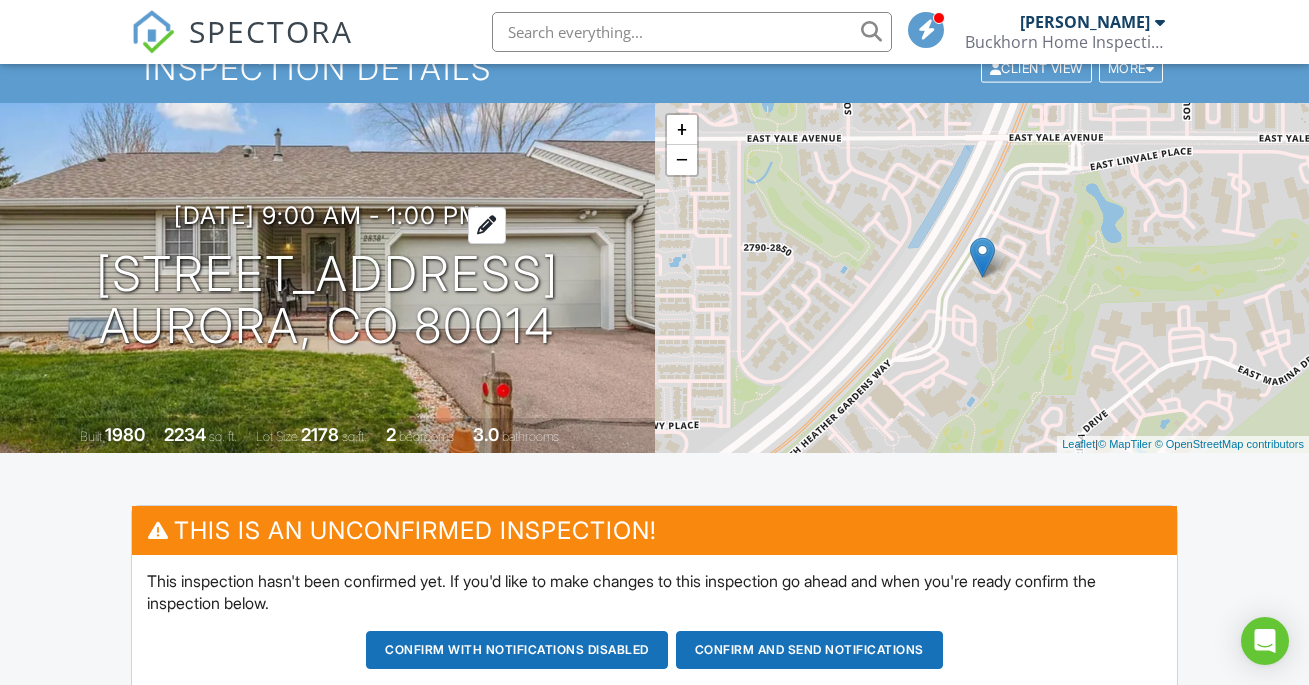 click on "[DATE]  9:00 am
- 1:00 pm" at bounding box center [327, 215] 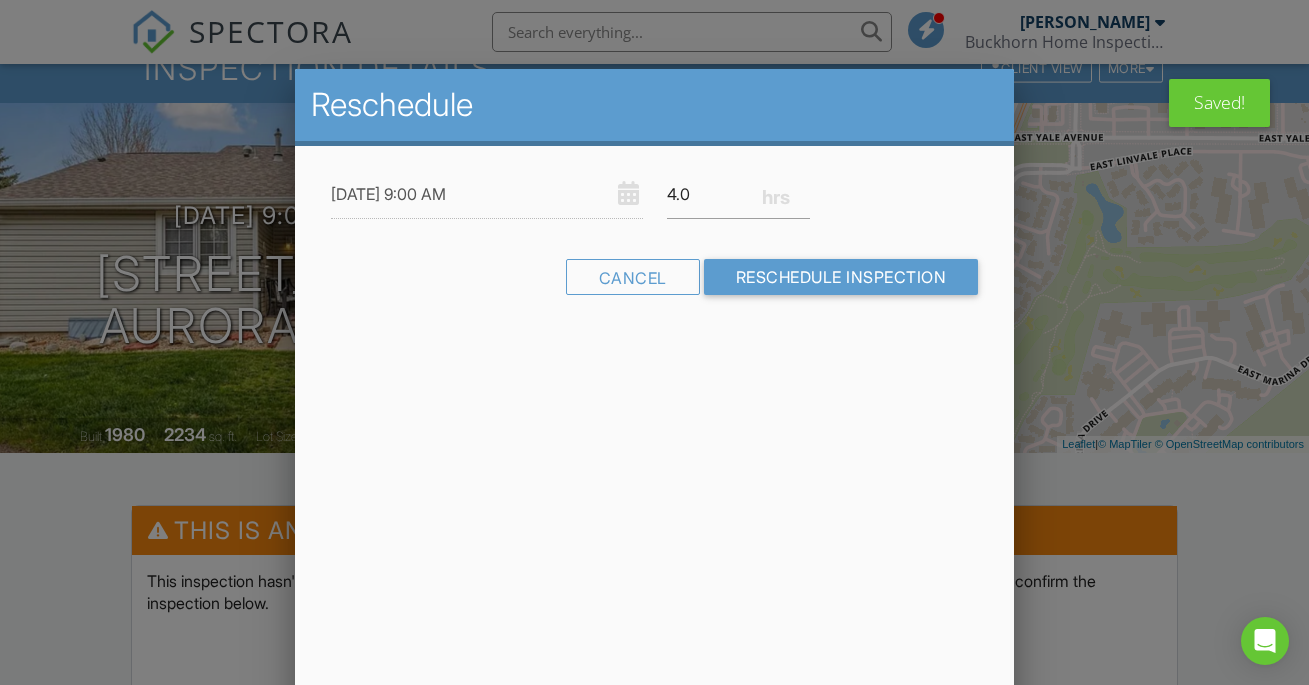 click at bounding box center [654, 328] 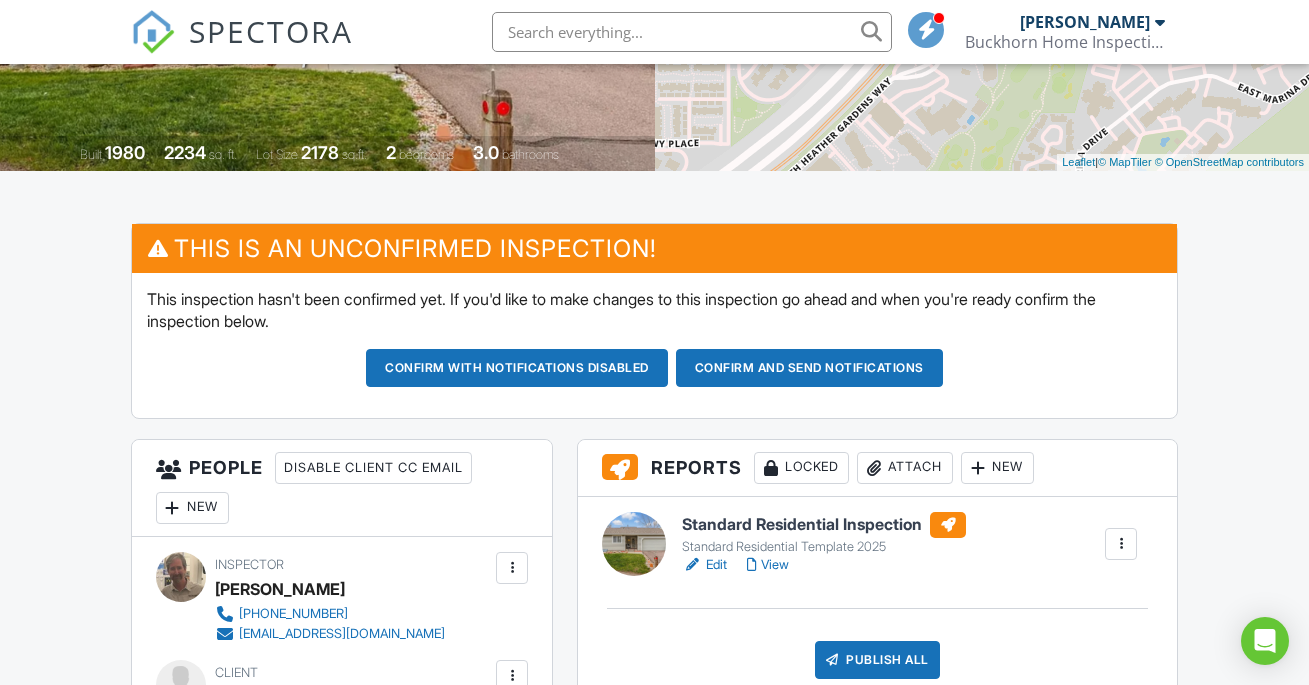 scroll, scrollTop: 381, scrollLeft: 0, axis: vertical 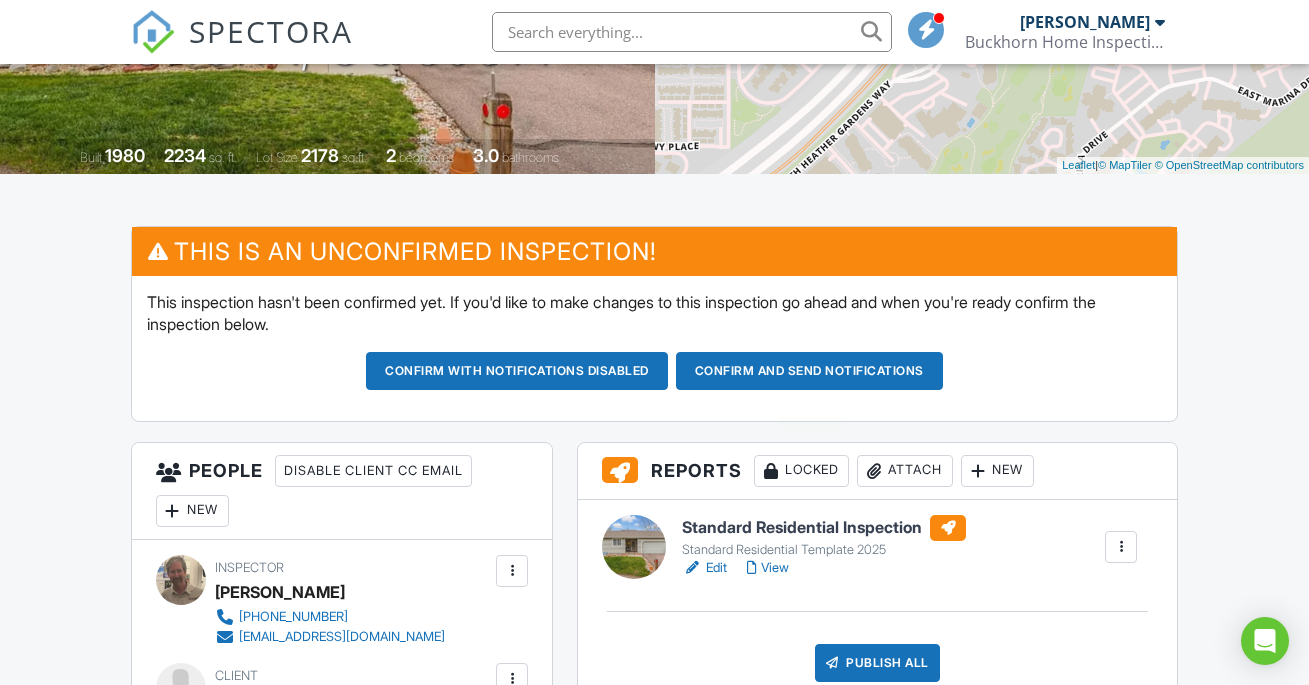 click on "Confirm and send notifications" at bounding box center (517, 371) 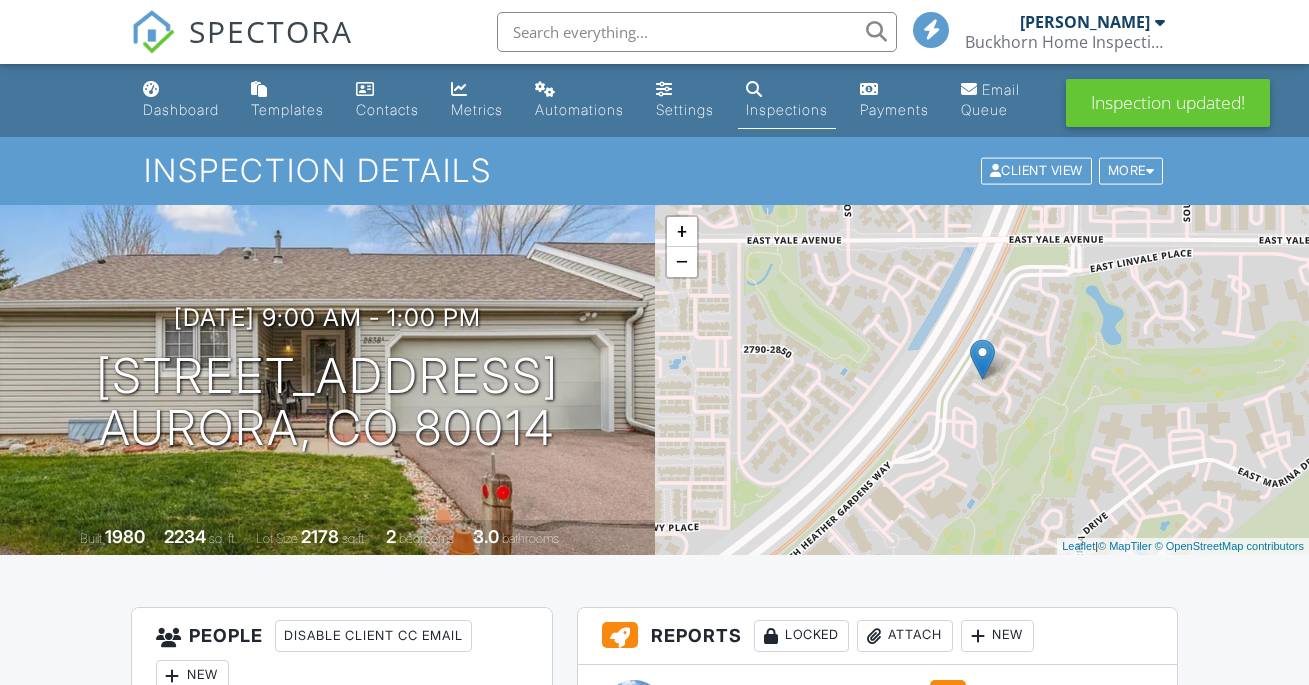scroll, scrollTop: 0, scrollLeft: 0, axis: both 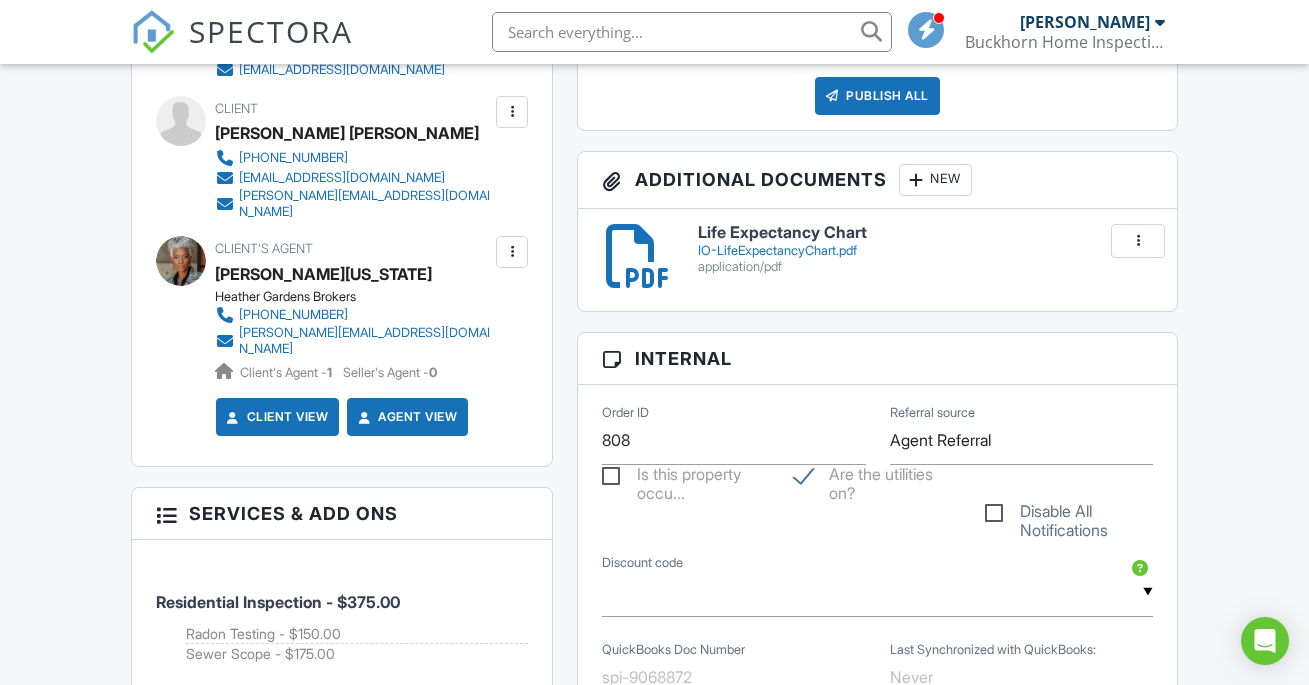 drag, startPoint x: 439, startPoint y: 279, endPoint x: 216, endPoint y: 282, distance: 223.02017 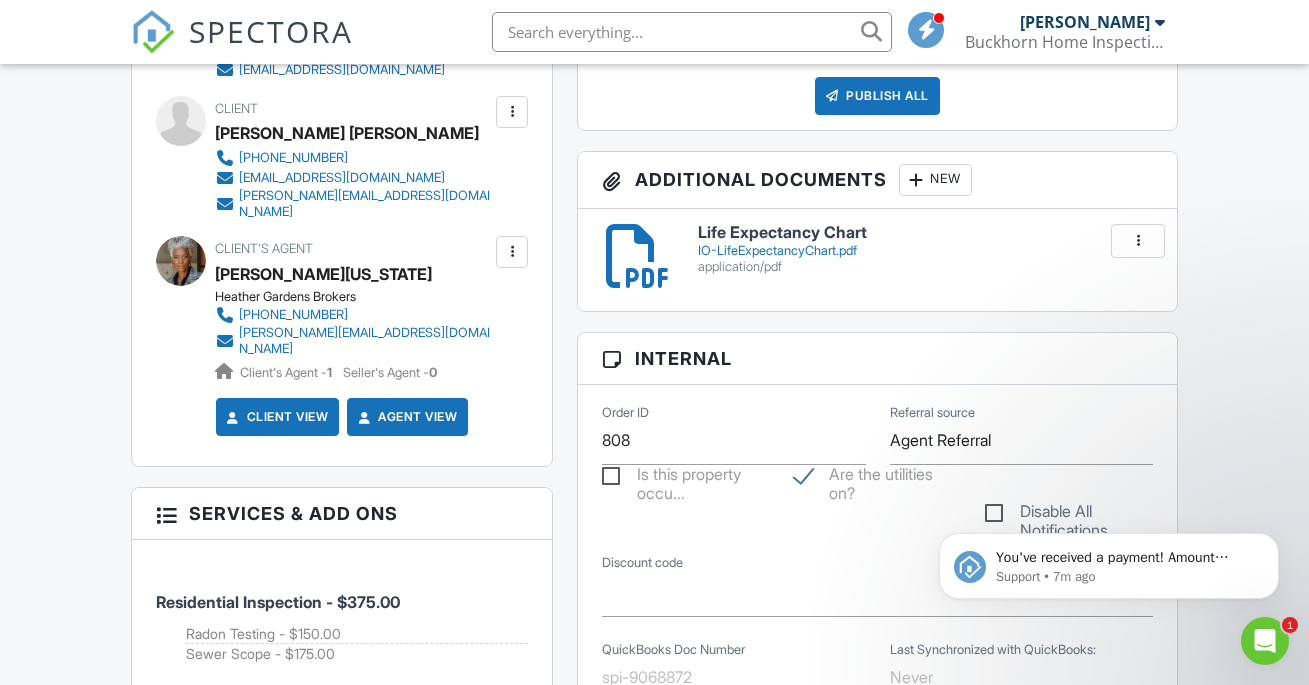 scroll, scrollTop: 0, scrollLeft: 0, axis: both 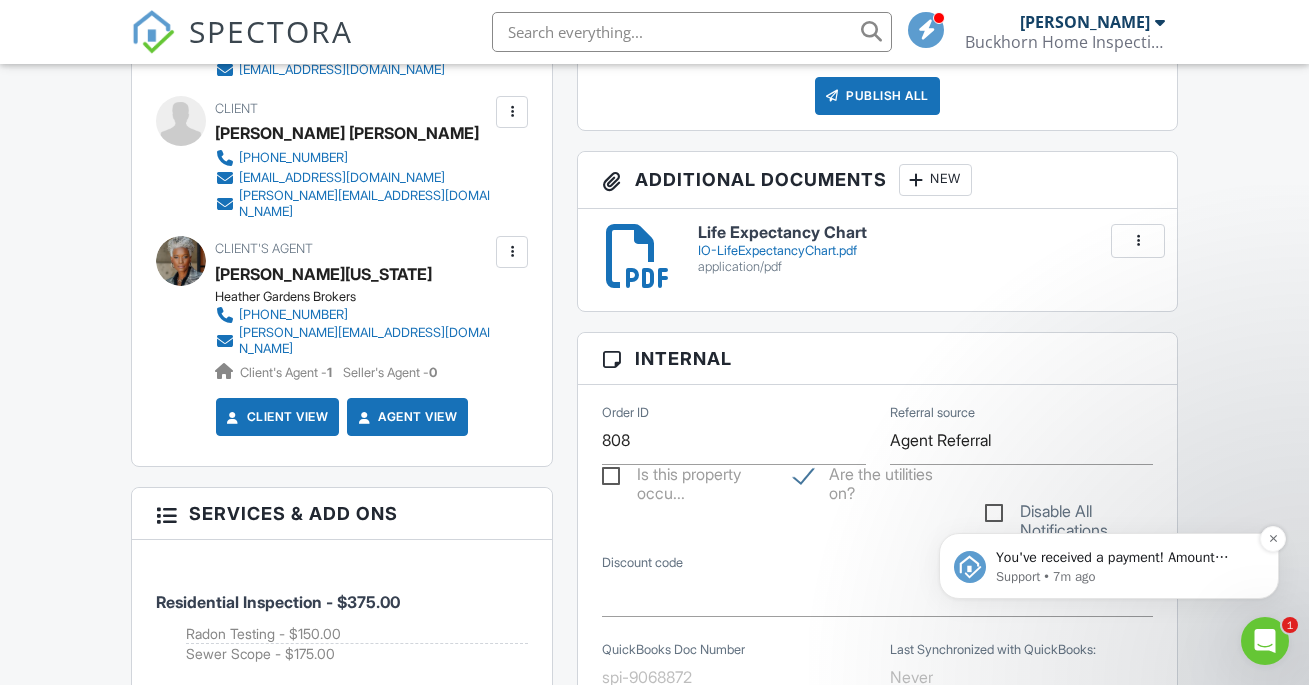 click on "Support • 7m ago" at bounding box center [1125, 577] 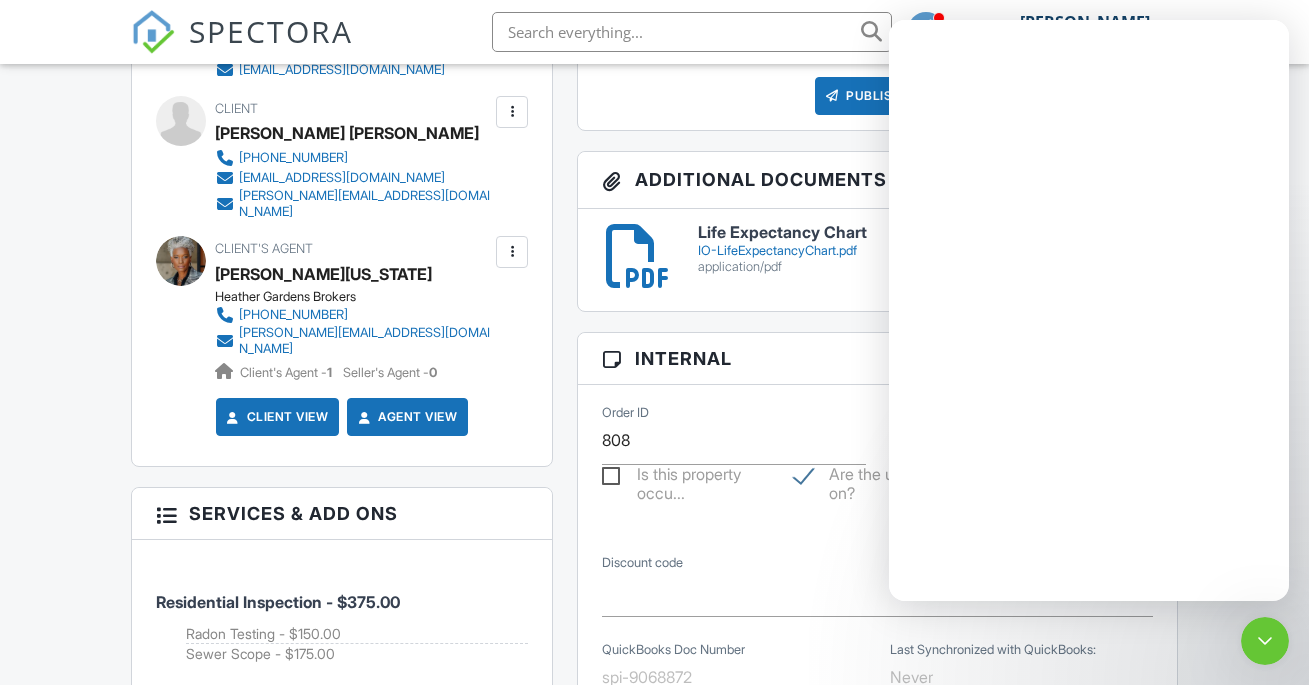scroll, scrollTop: 0, scrollLeft: 0, axis: both 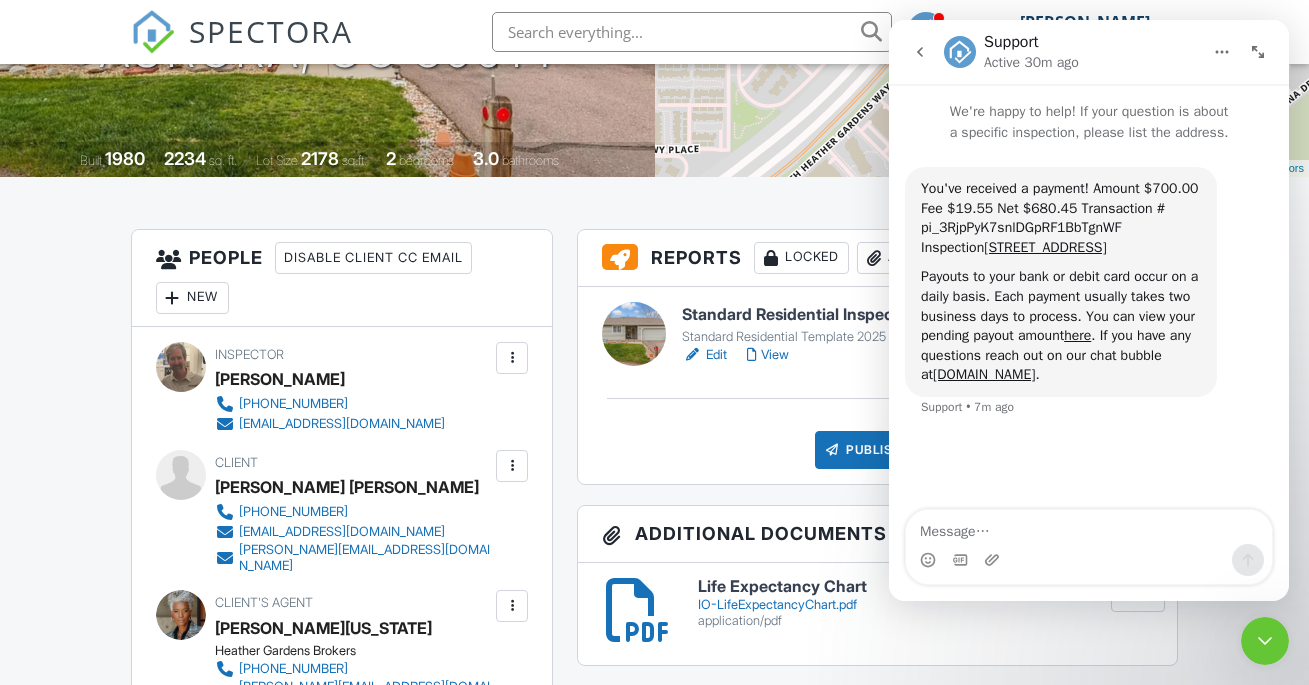 click 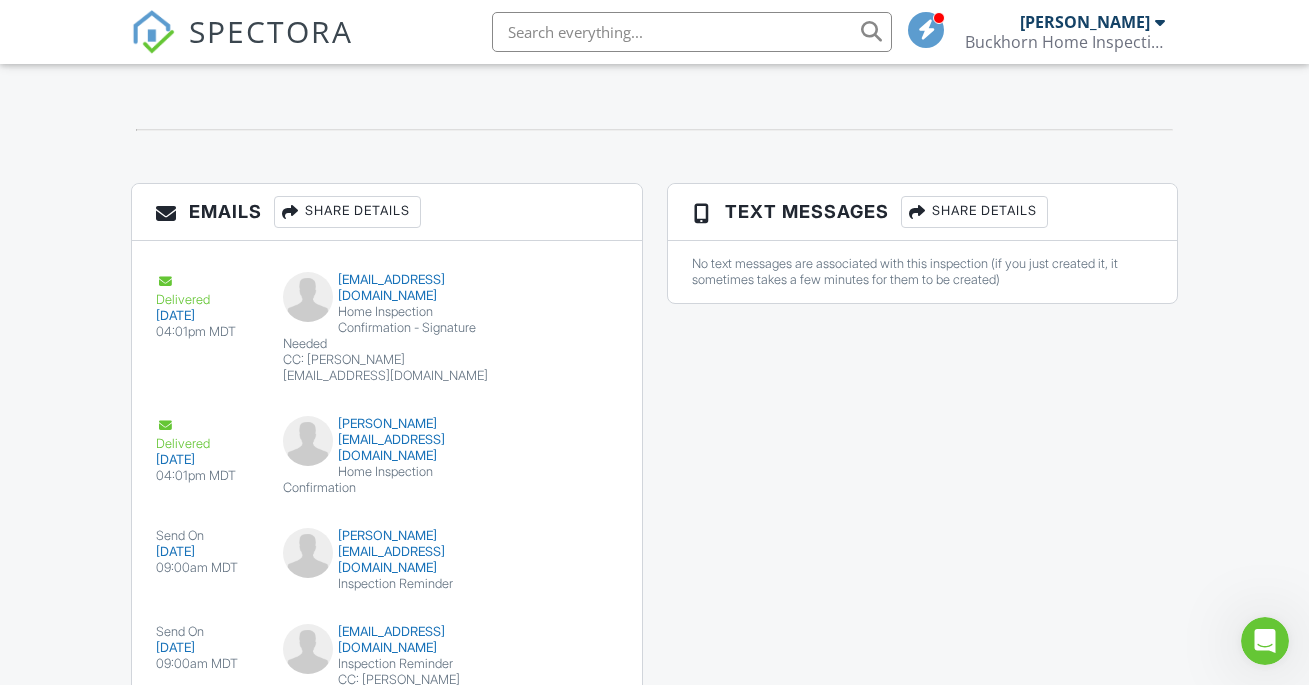 scroll, scrollTop: 2366, scrollLeft: 0, axis: vertical 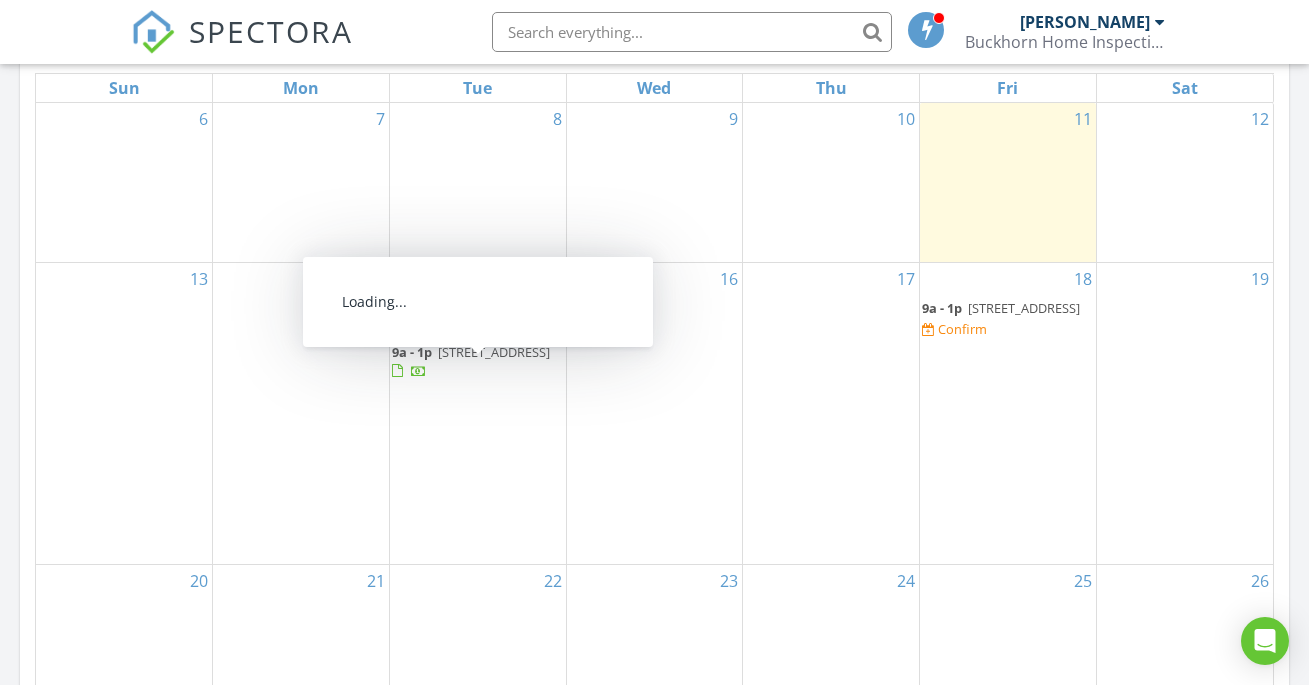 click on "[STREET_ADDRESS]" at bounding box center [494, 352] 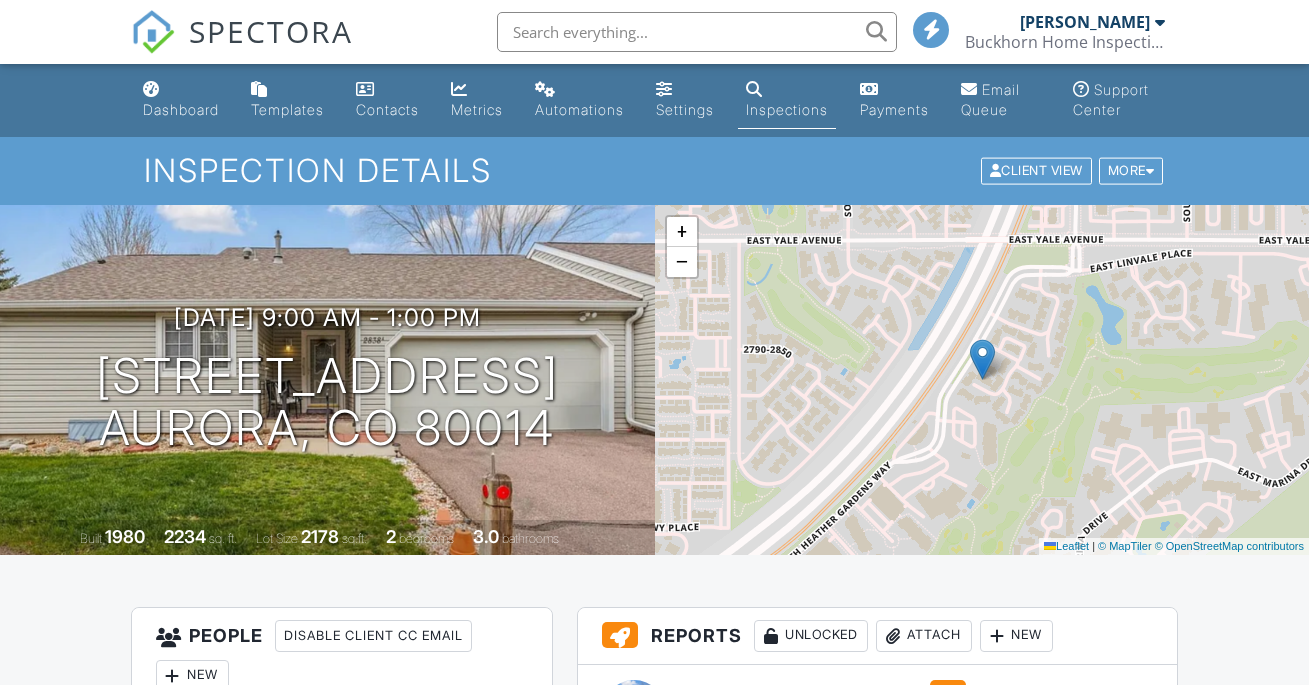scroll, scrollTop: 0, scrollLeft: 0, axis: both 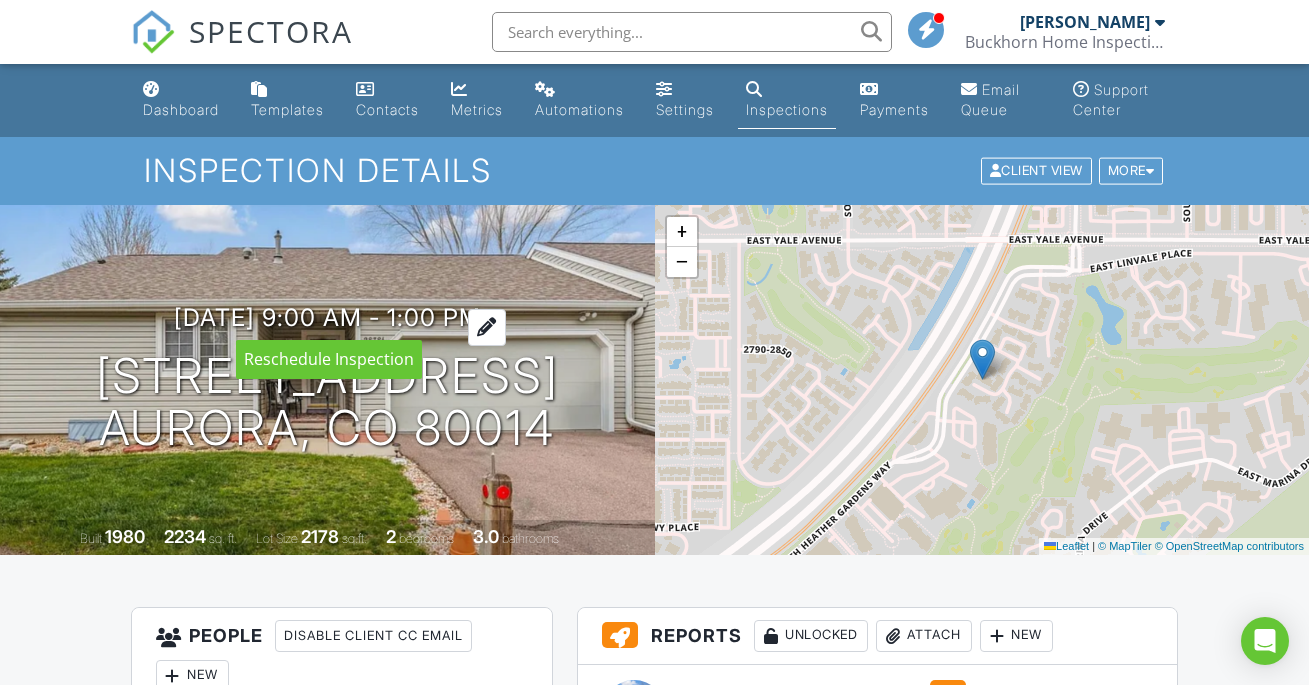 click on "[DATE]  9:00 am
- 1:00 pm" at bounding box center (327, 317) 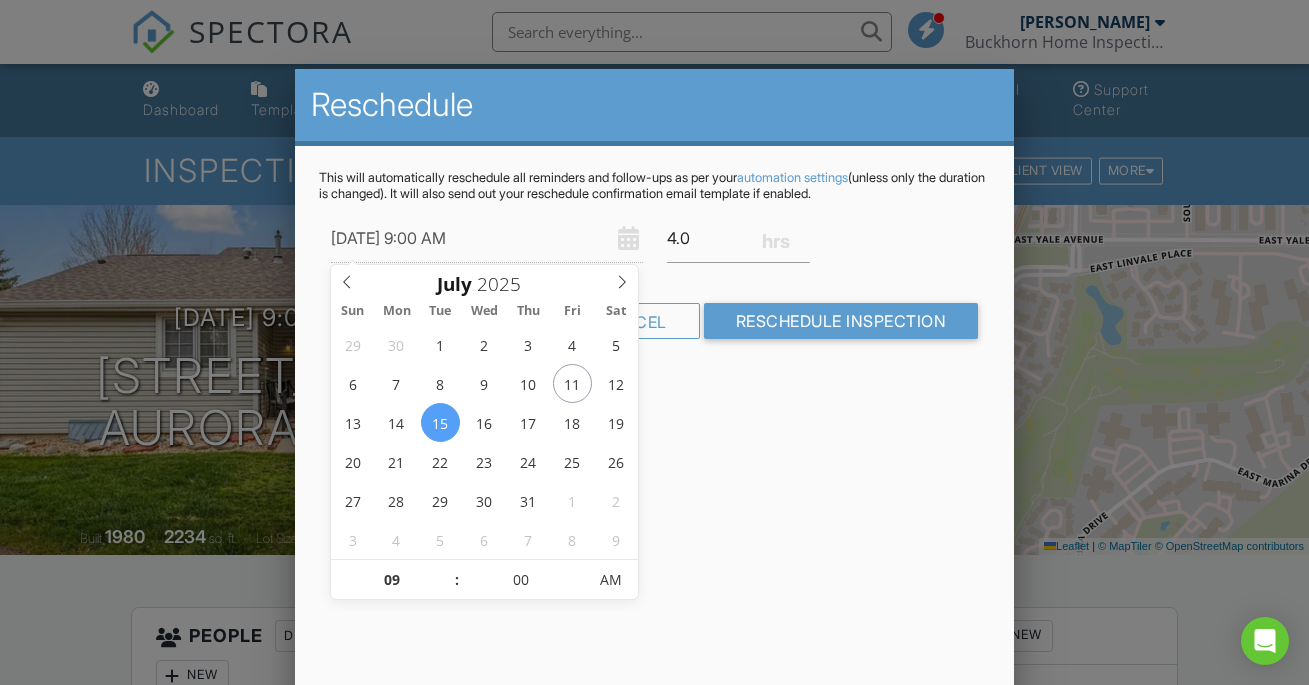 click at bounding box center (654, 328) 